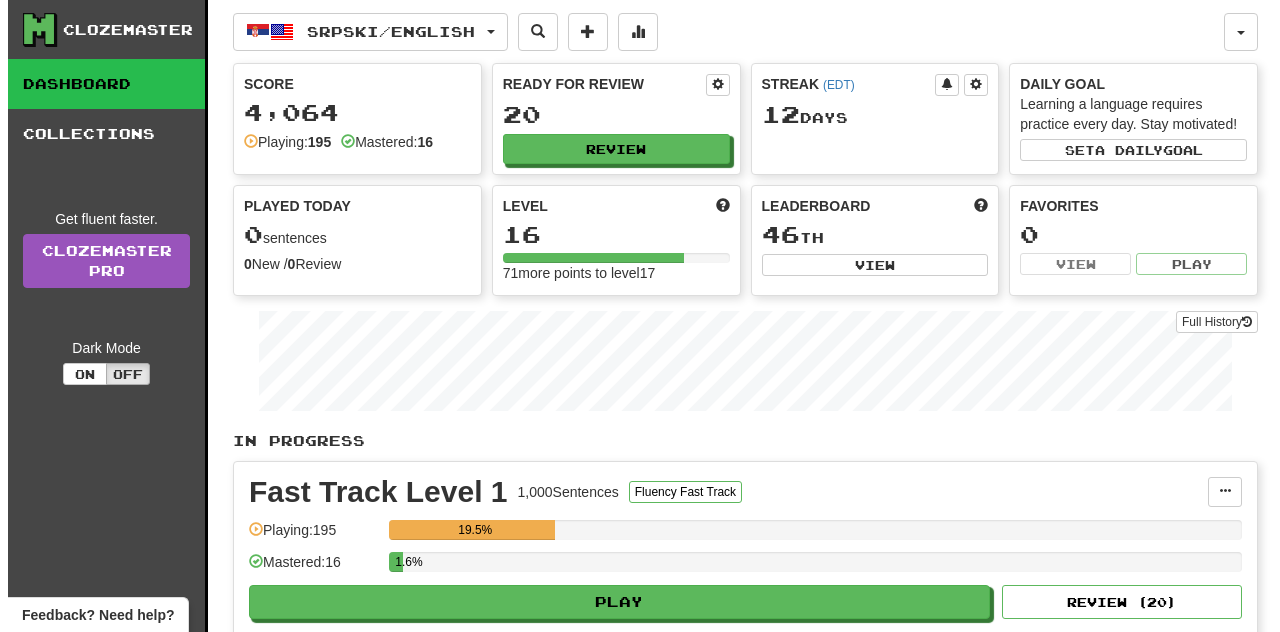 scroll, scrollTop: 213, scrollLeft: 0, axis: vertical 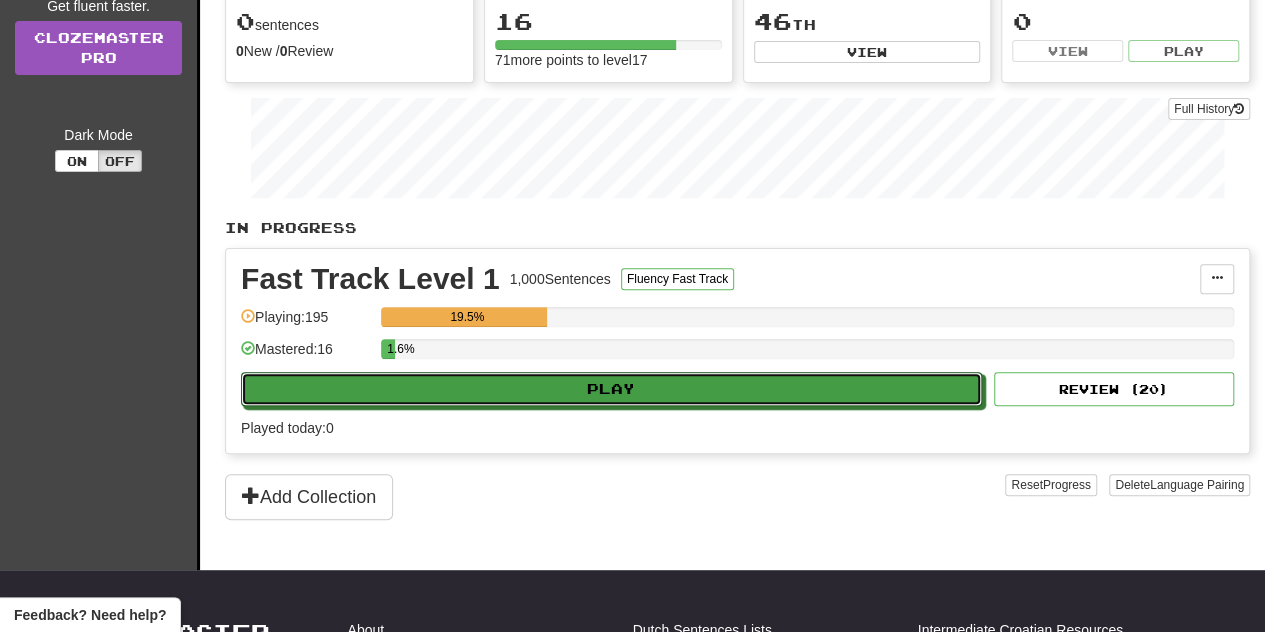 click on "Play" at bounding box center [611, 389] 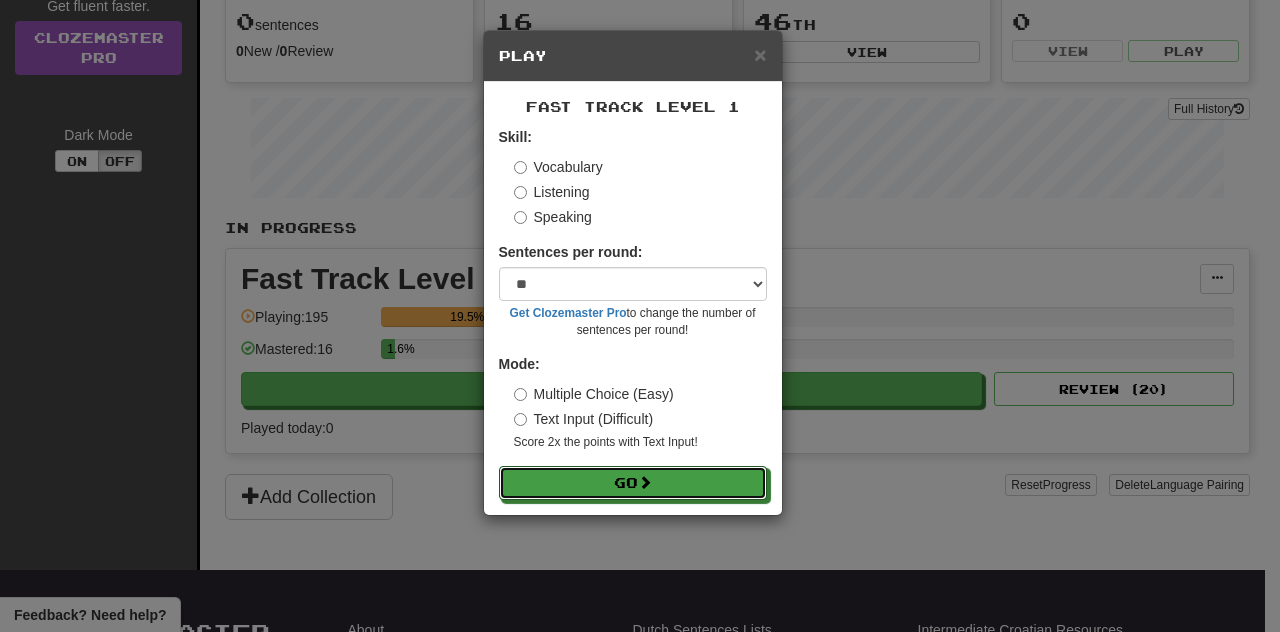 click on "Go" at bounding box center [633, 483] 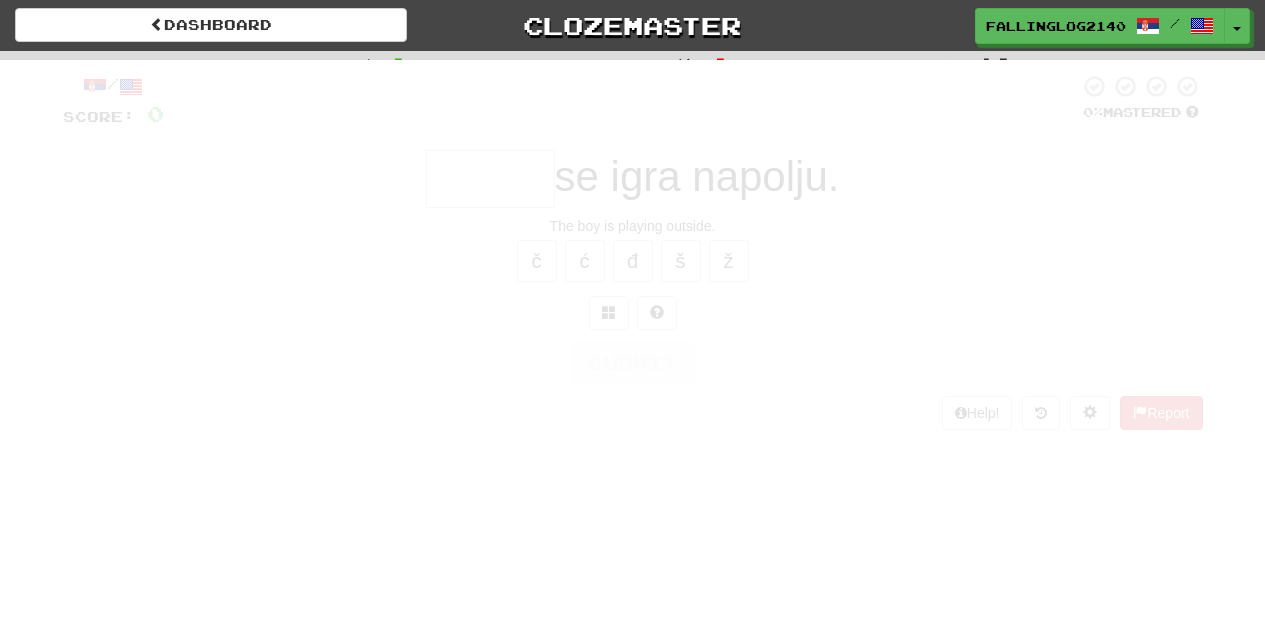 scroll, scrollTop: 0, scrollLeft: 0, axis: both 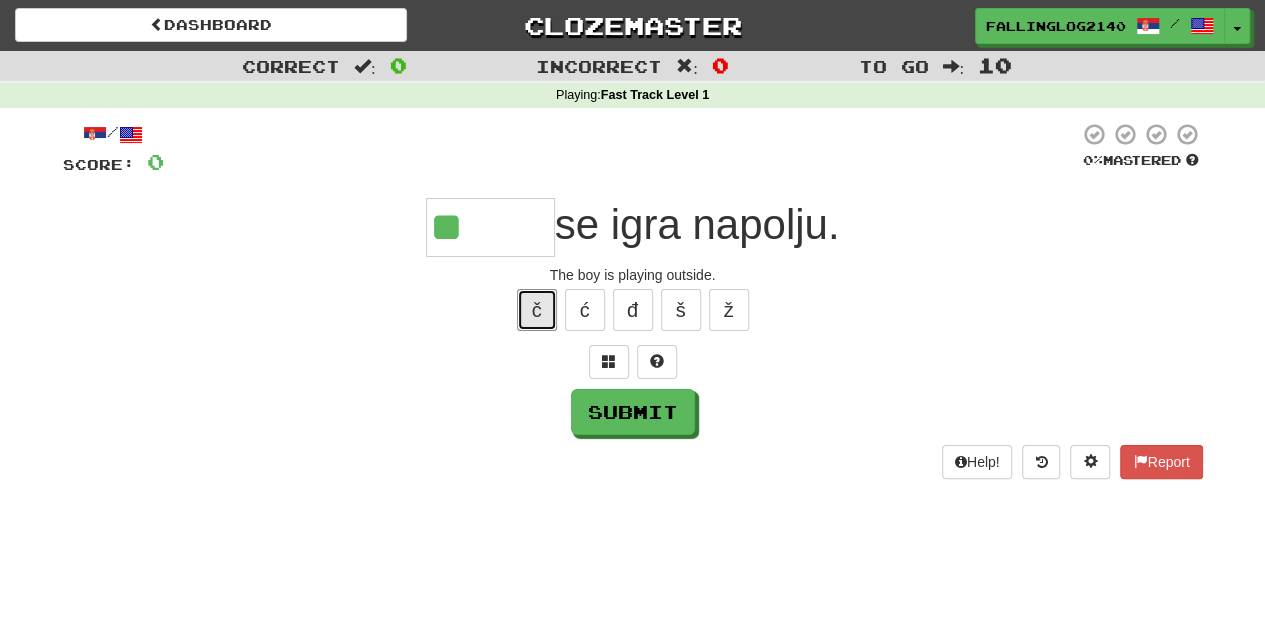 click on "č" at bounding box center (537, 310) 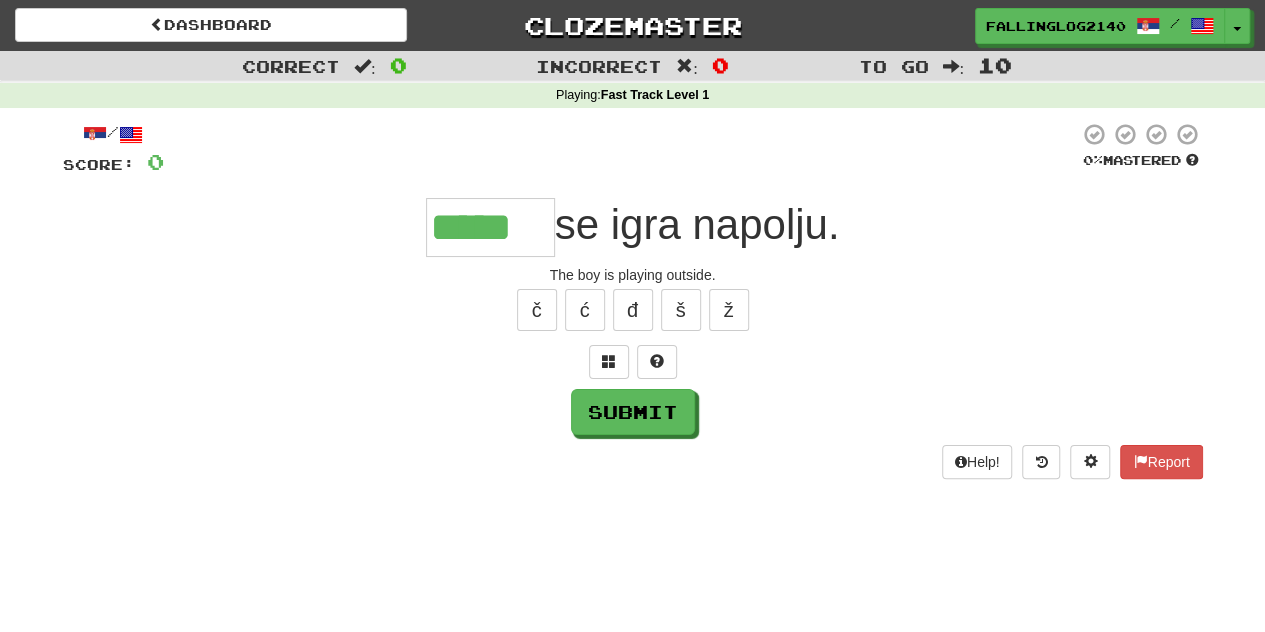 type on "*****" 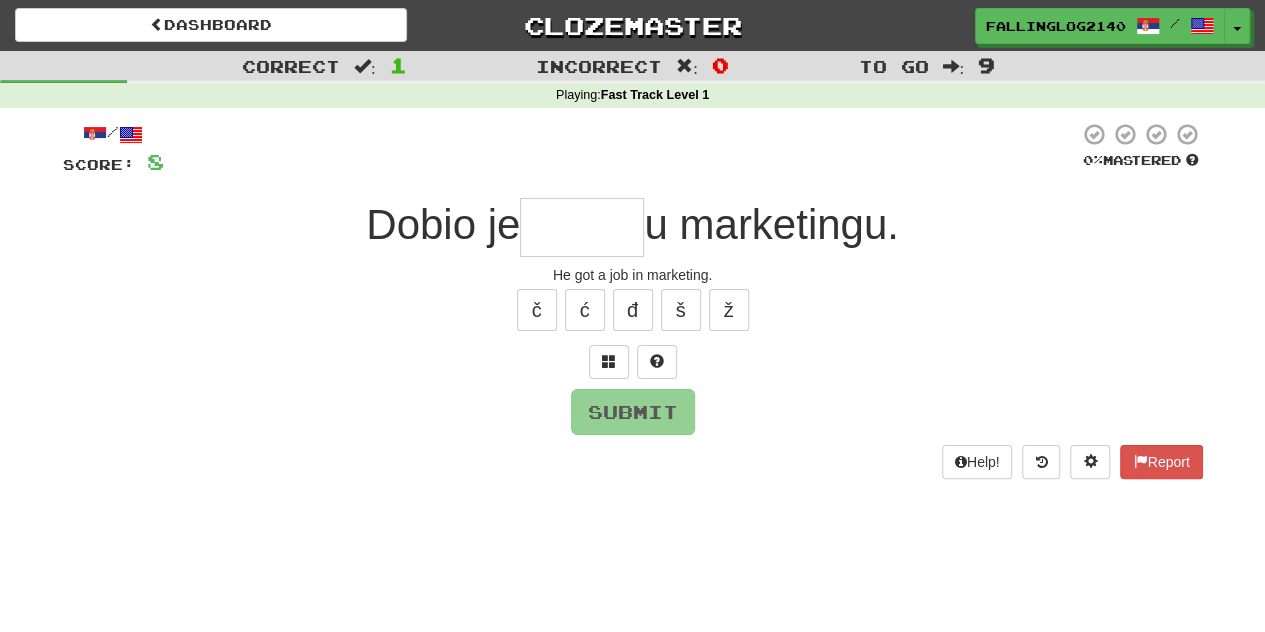 type on "*" 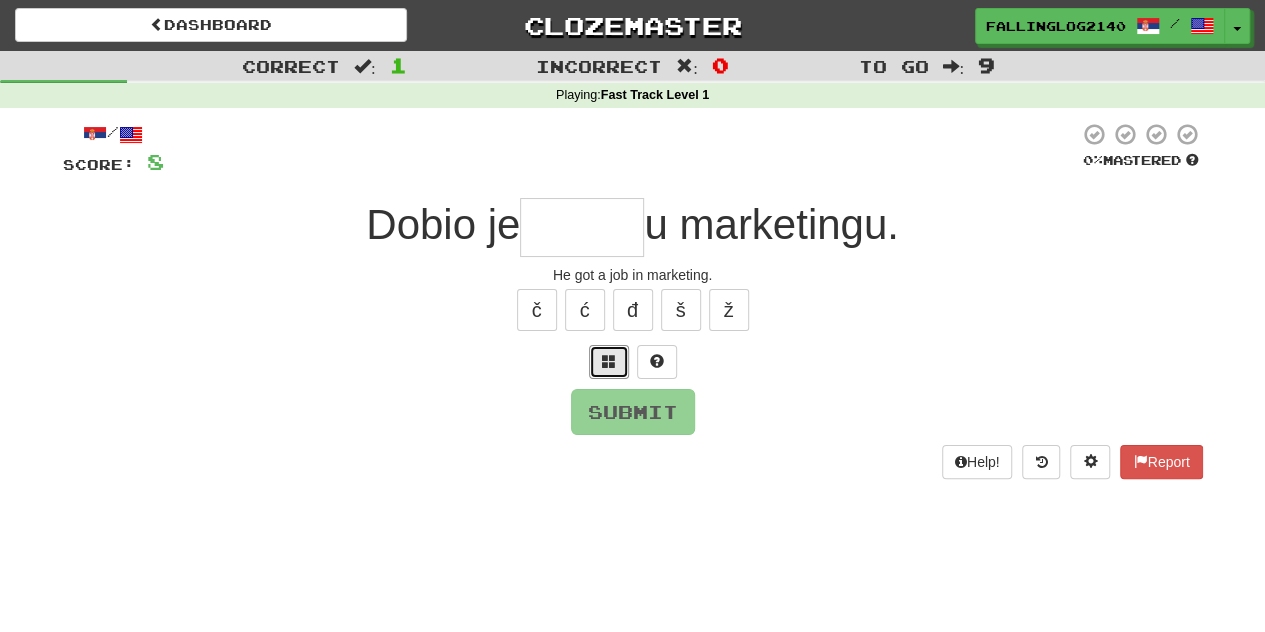 click at bounding box center [609, 361] 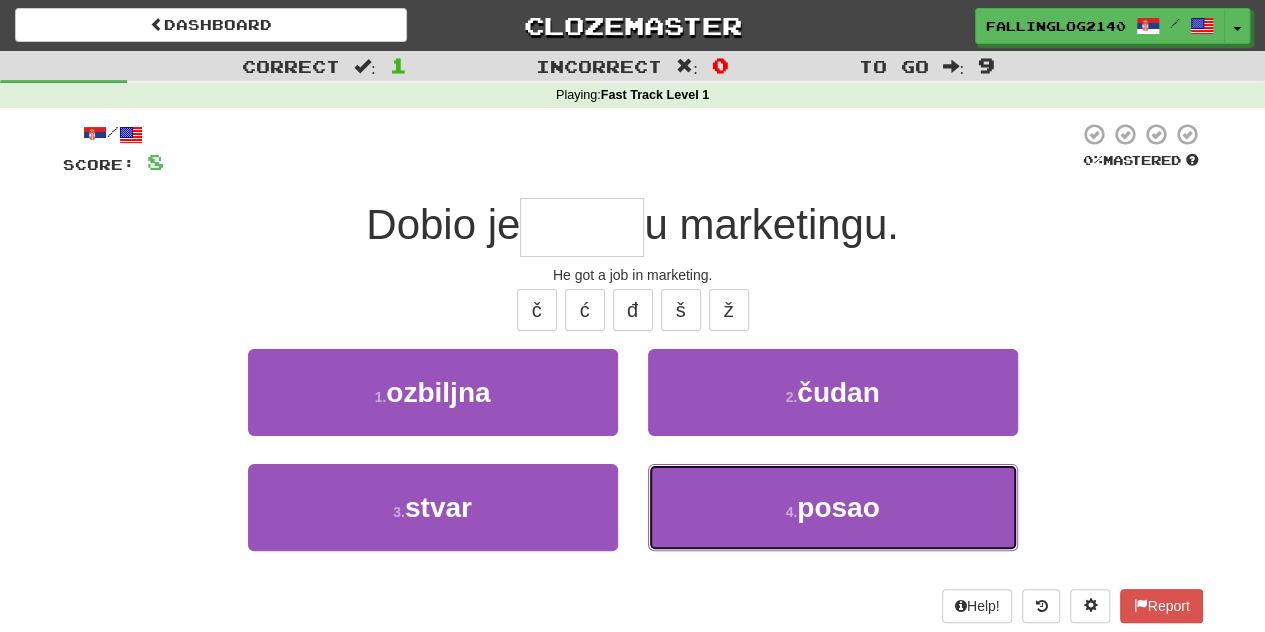click on "4 .  posao" at bounding box center (833, 507) 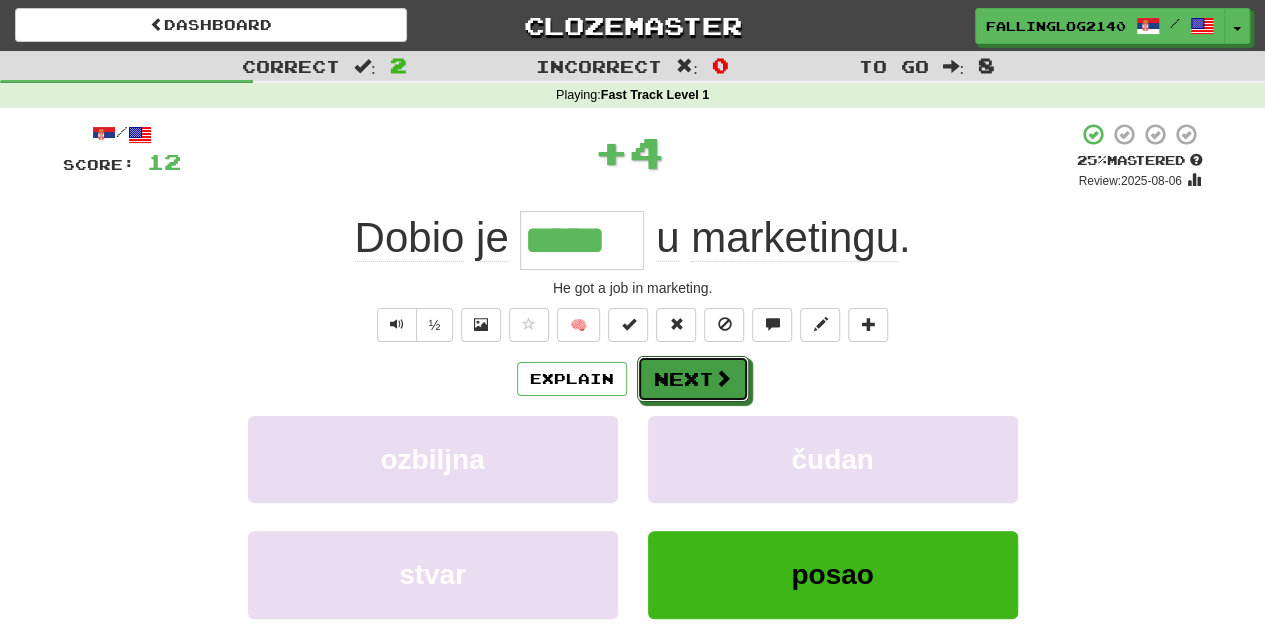 click on "Next" at bounding box center (693, 379) 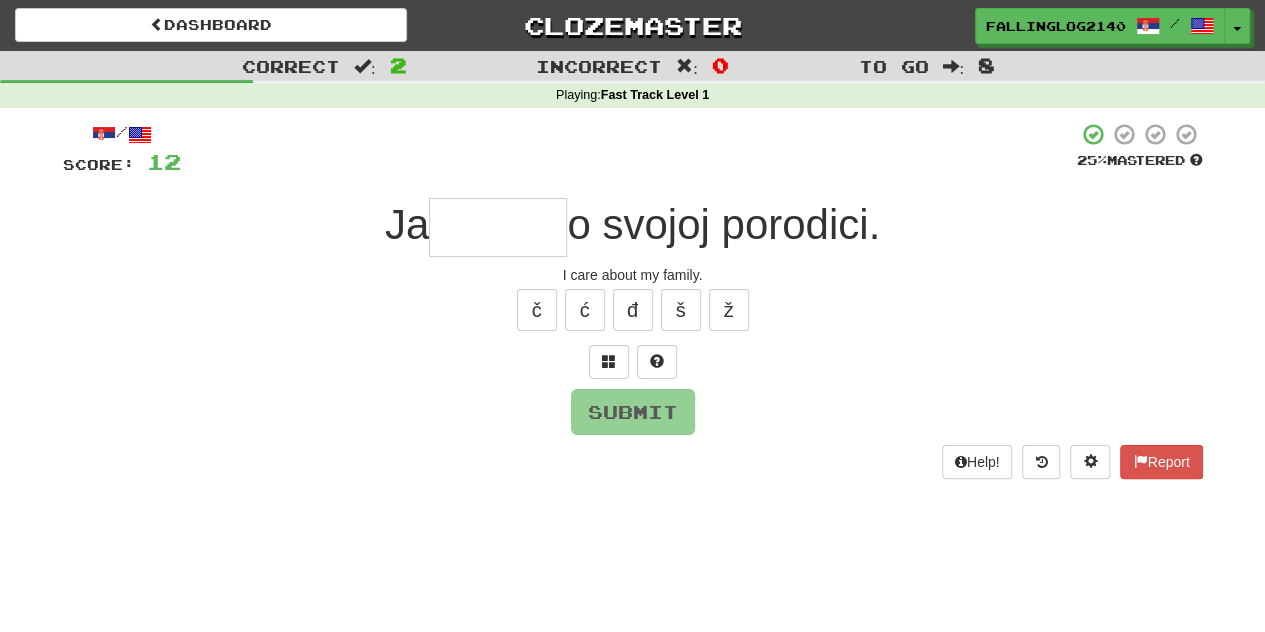 type on "*" 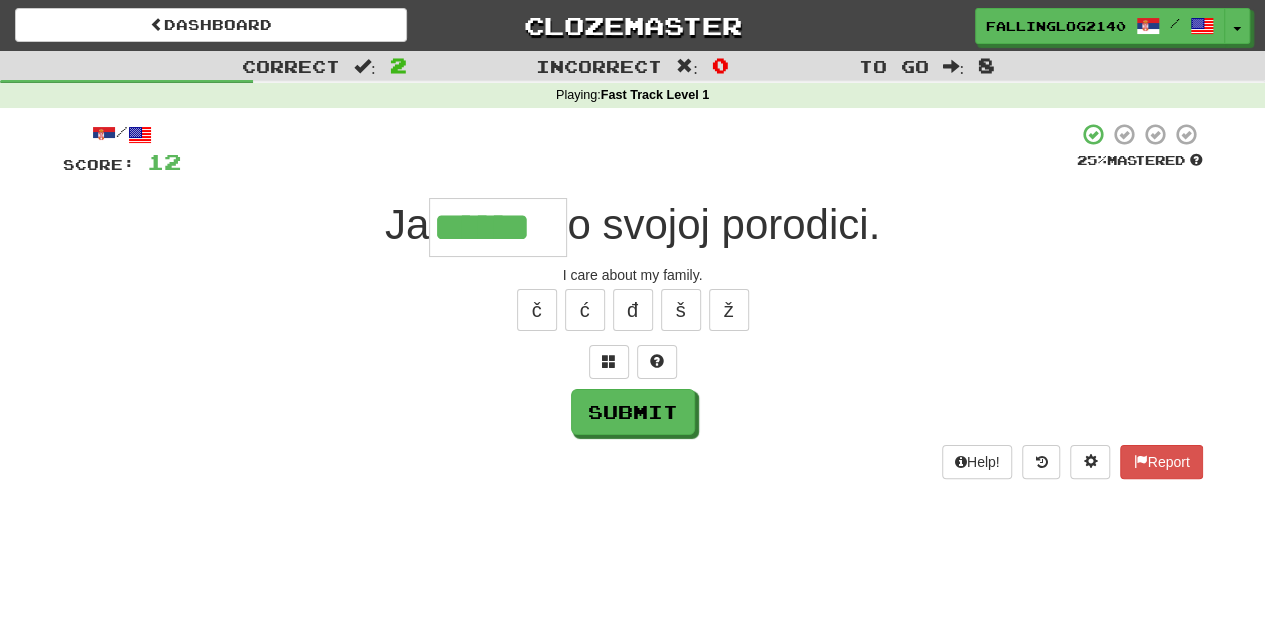 type on "******" 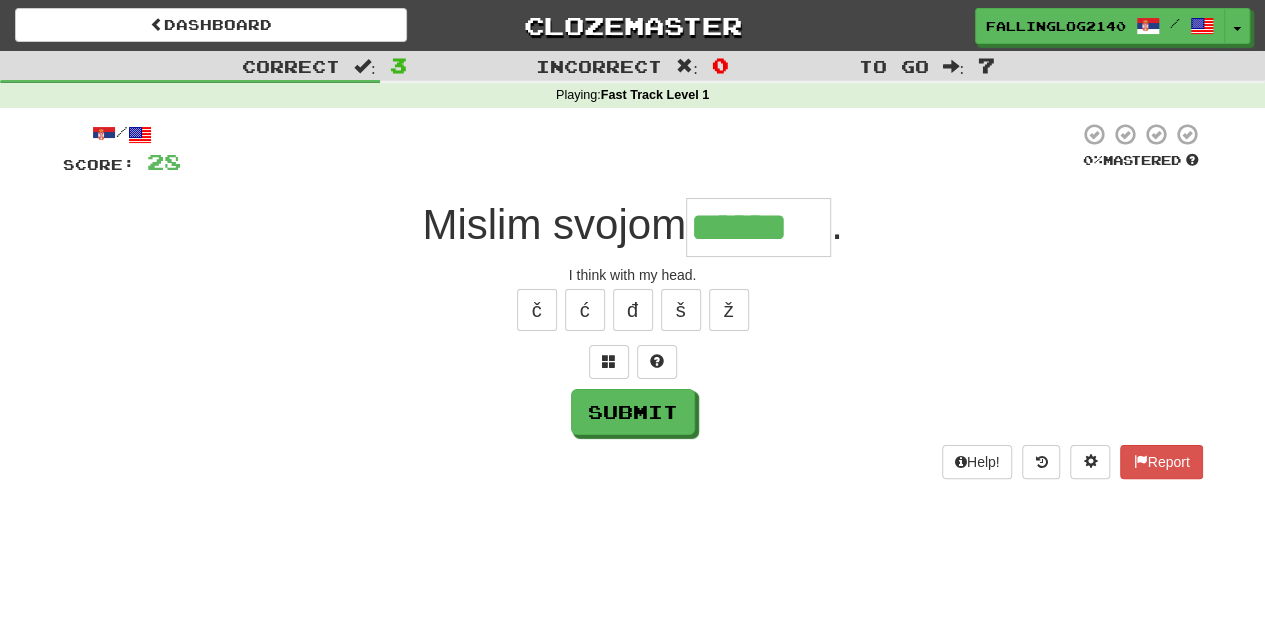 type on "******" 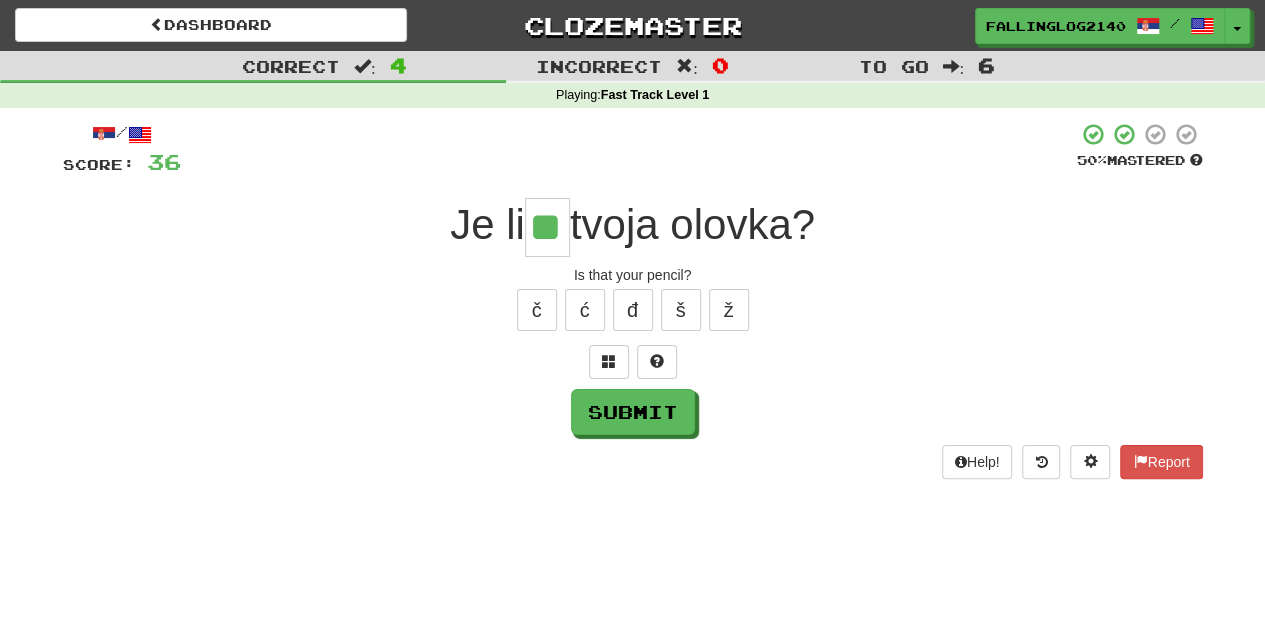type on "**" 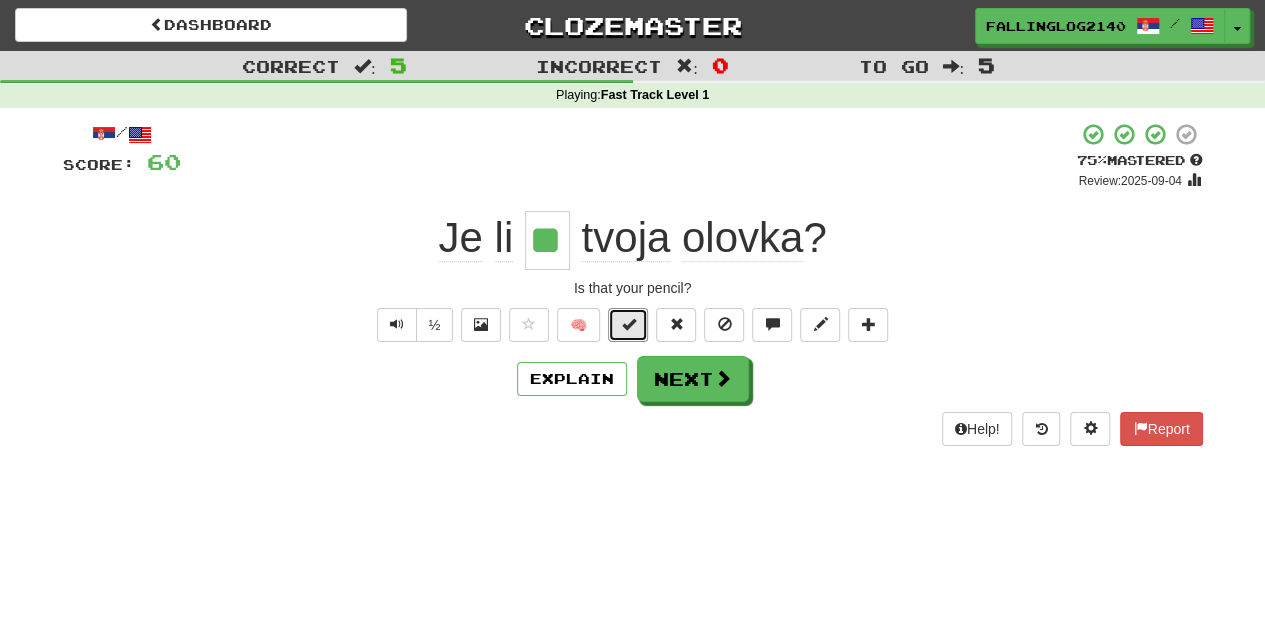 click at bounding box center (628, 325) 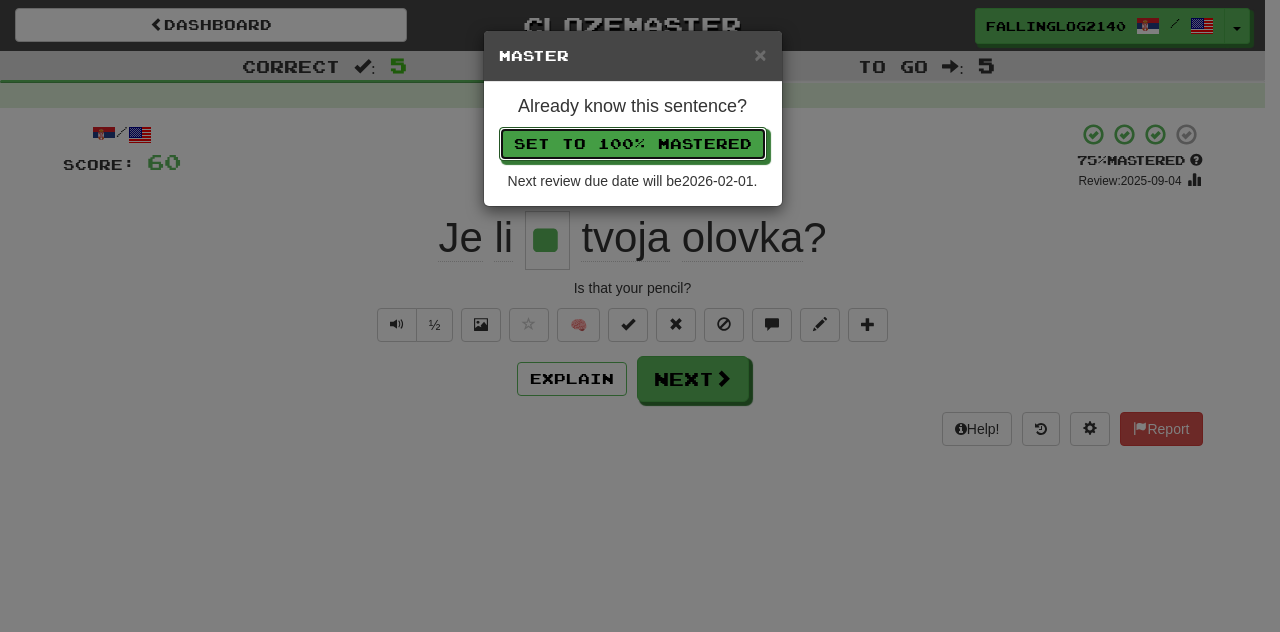 click on "Set to 100% Mastered" at bounding box center (633, 144) 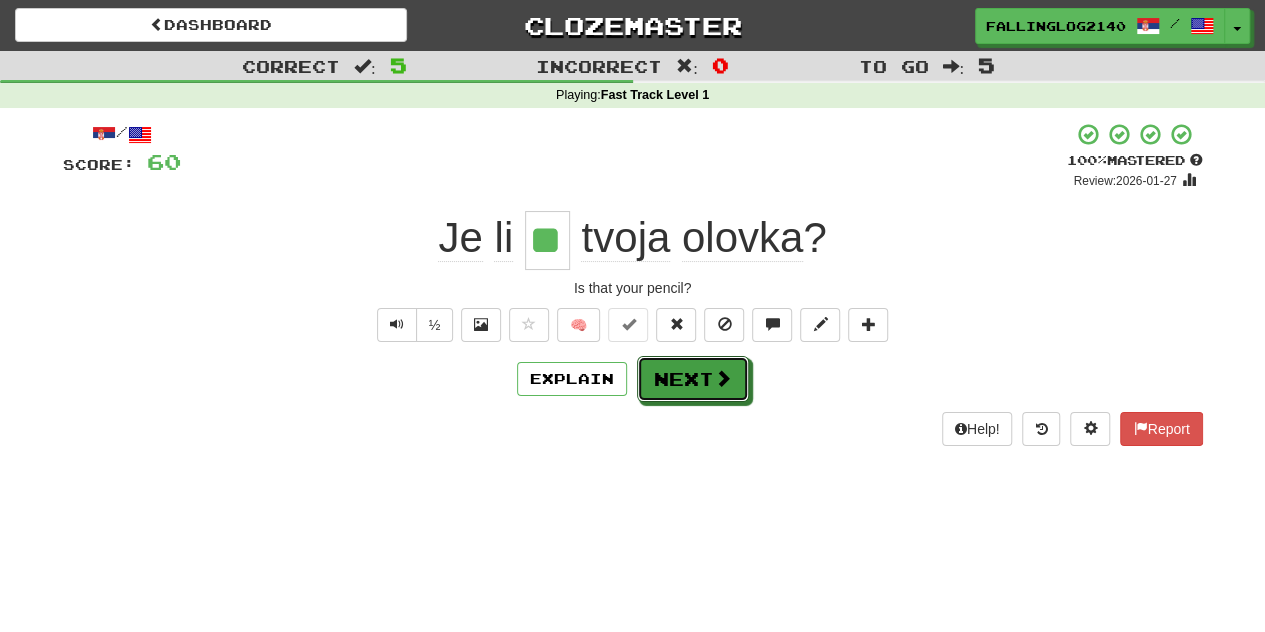 click on "Next" at bounding box center [693, 379] 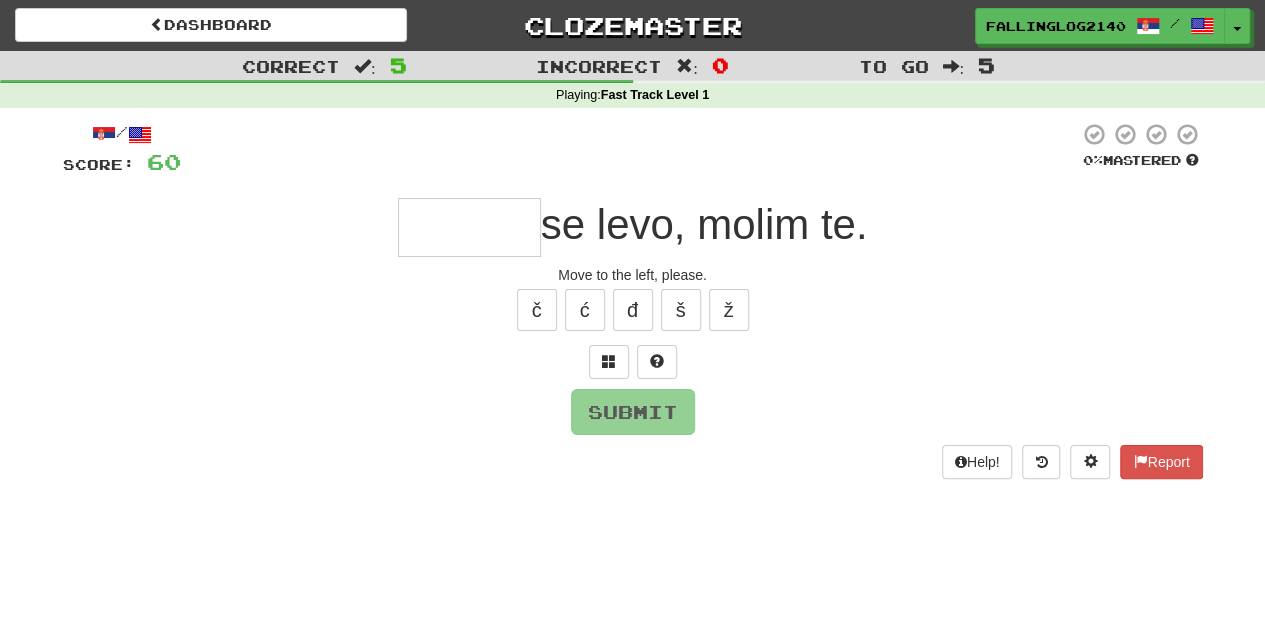 click at bounding box center [469, 227] 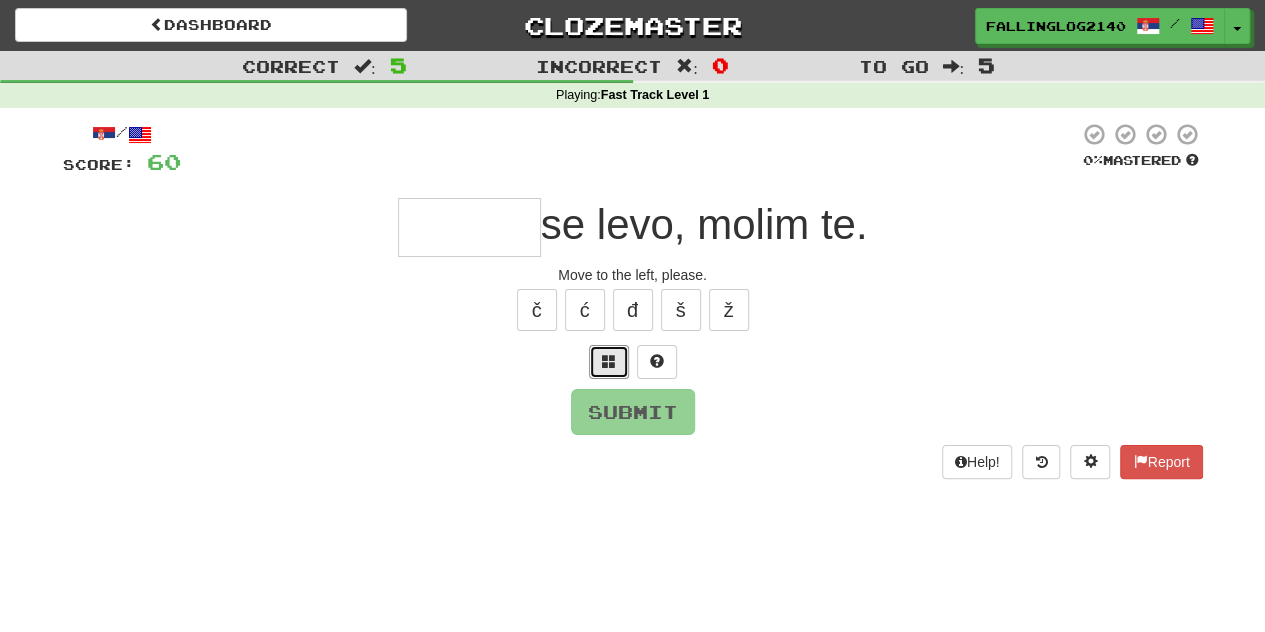 click at bounding box center (609, 361) 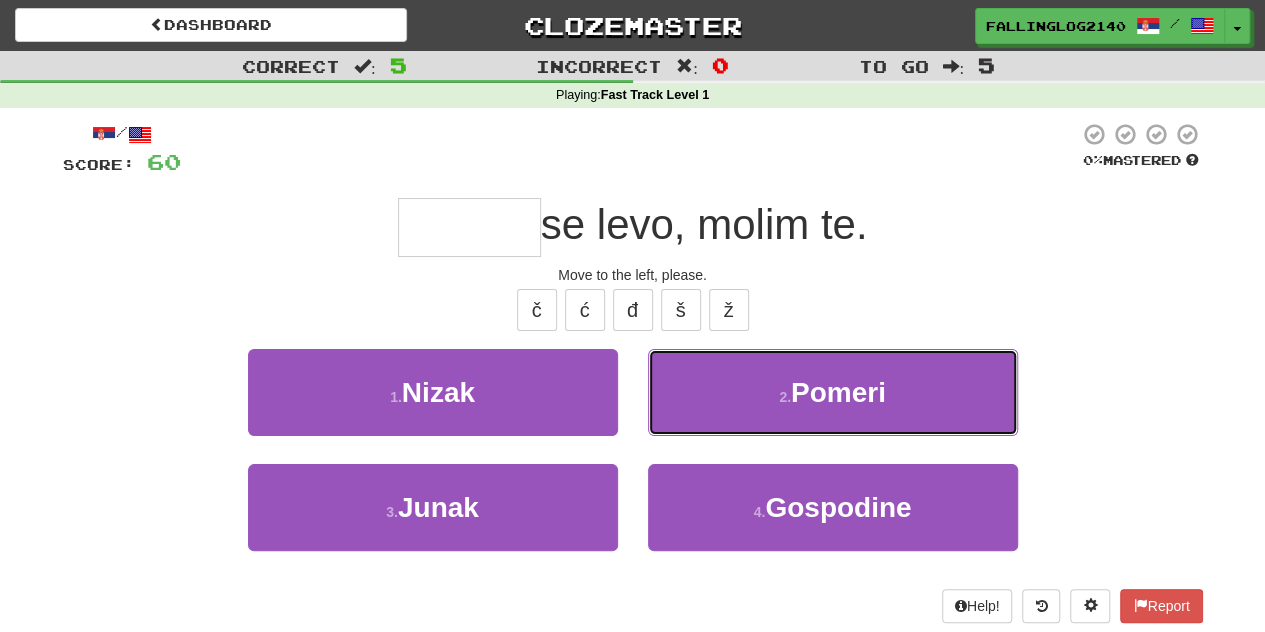 click on "2 .  Pomeri" at bounding box center (833, 392) 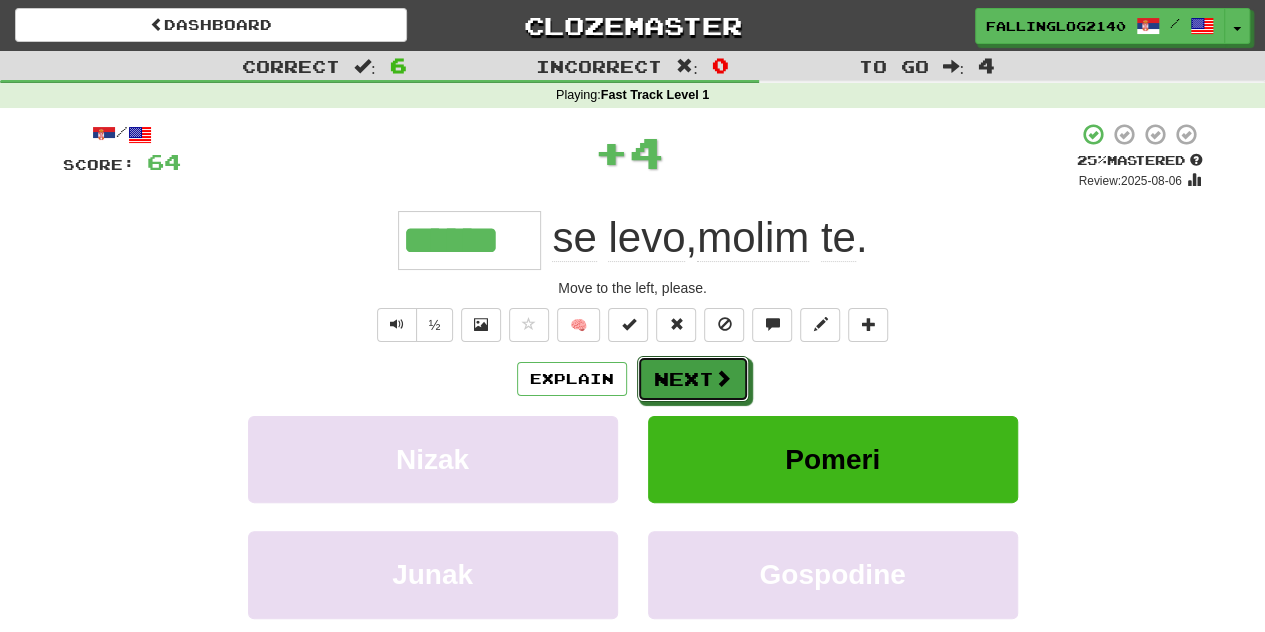 click on "Next" at bounding box center (693, 379) 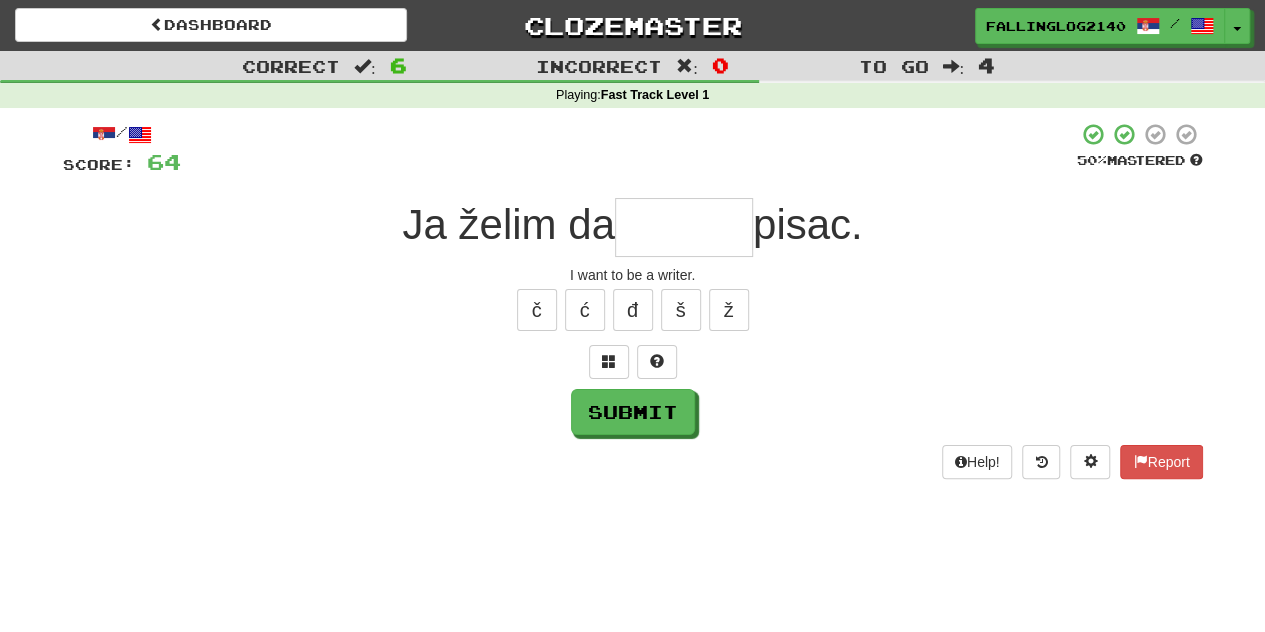 type on "*" 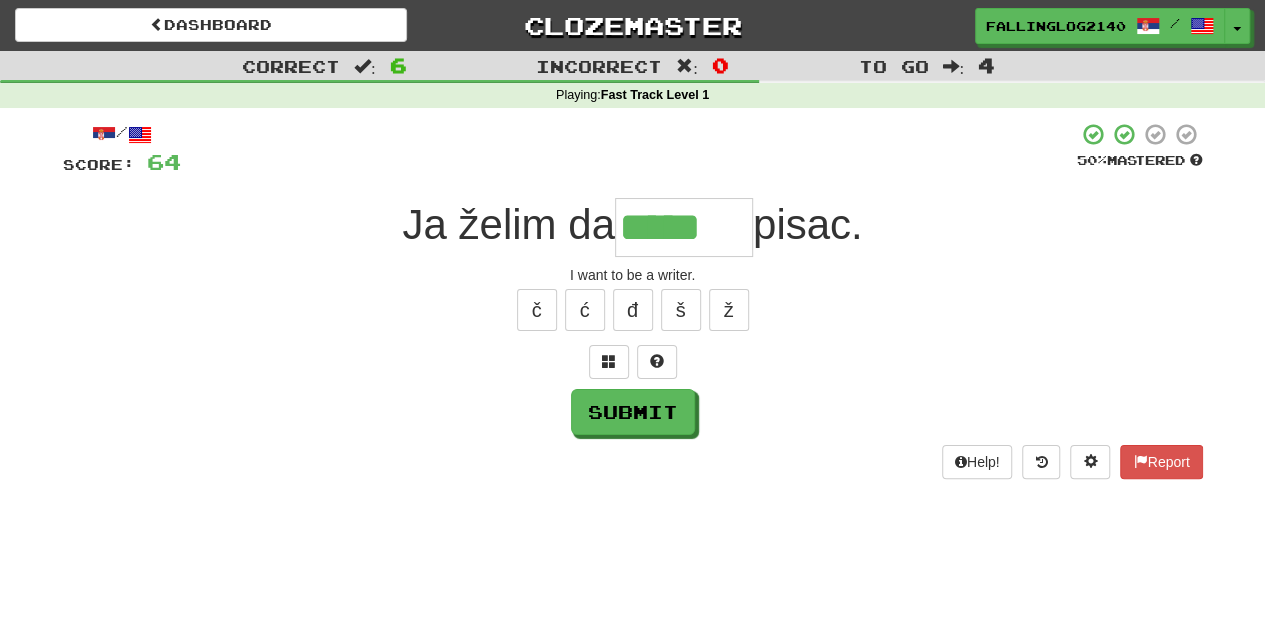 type on "*****" 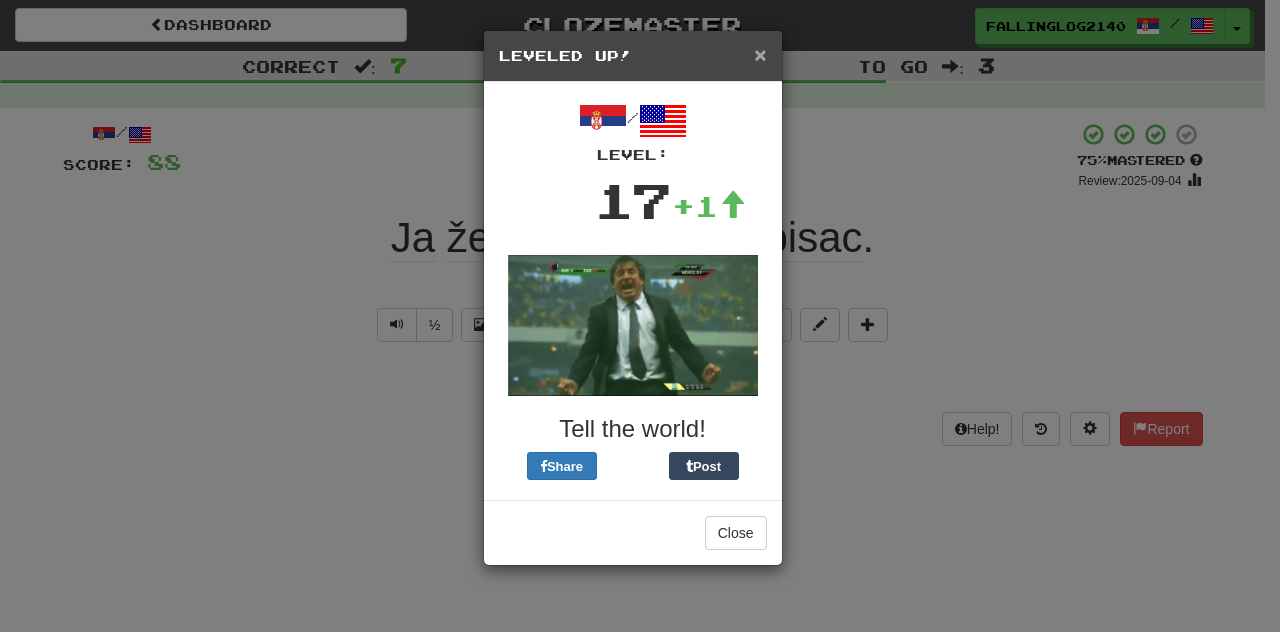 click on "×" at bounding box center (760, 54) 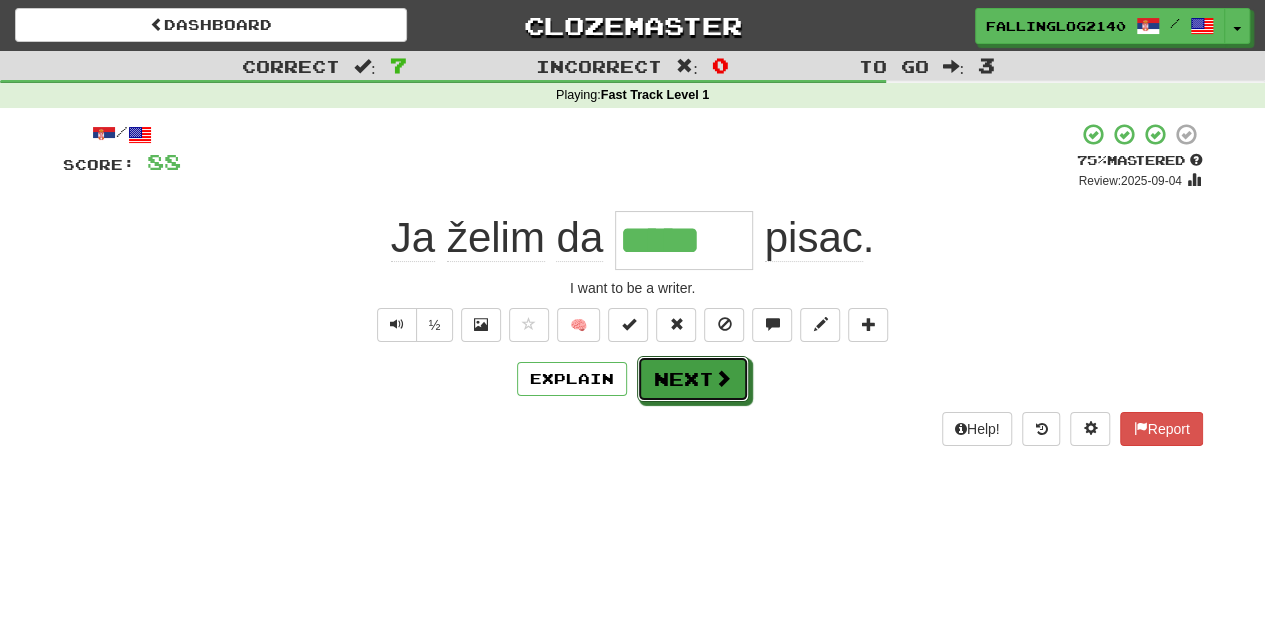 click on "Next" at bounding box center (693, 379) 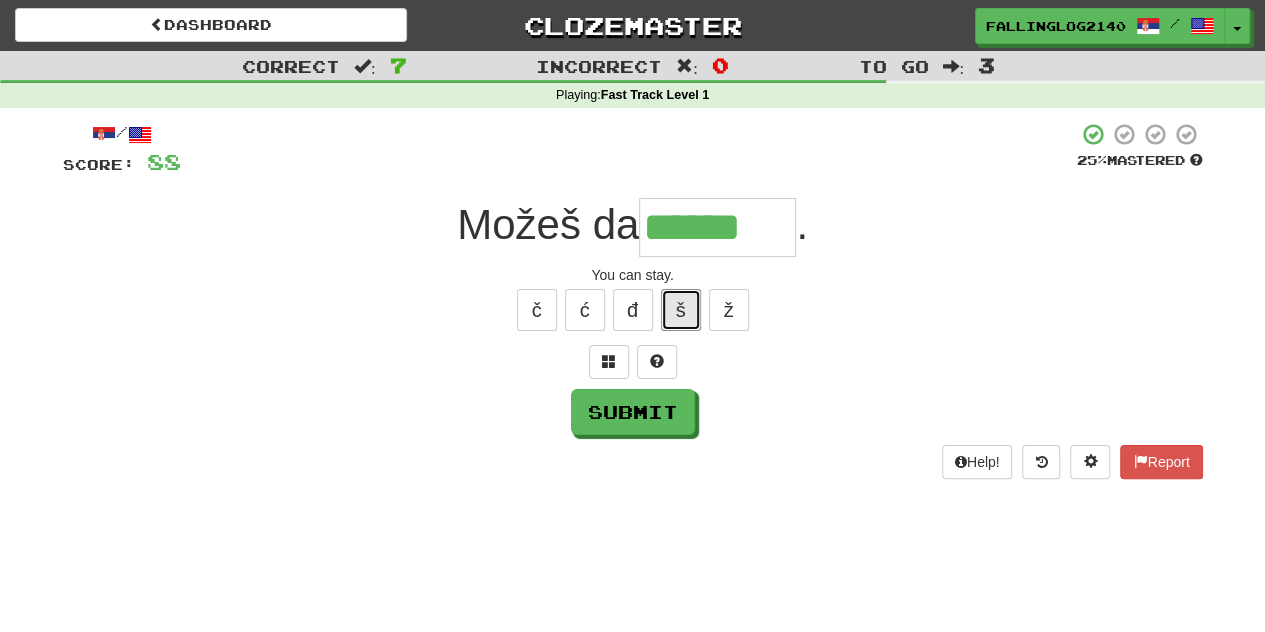 click on "š" at bounding box center (681, 310) 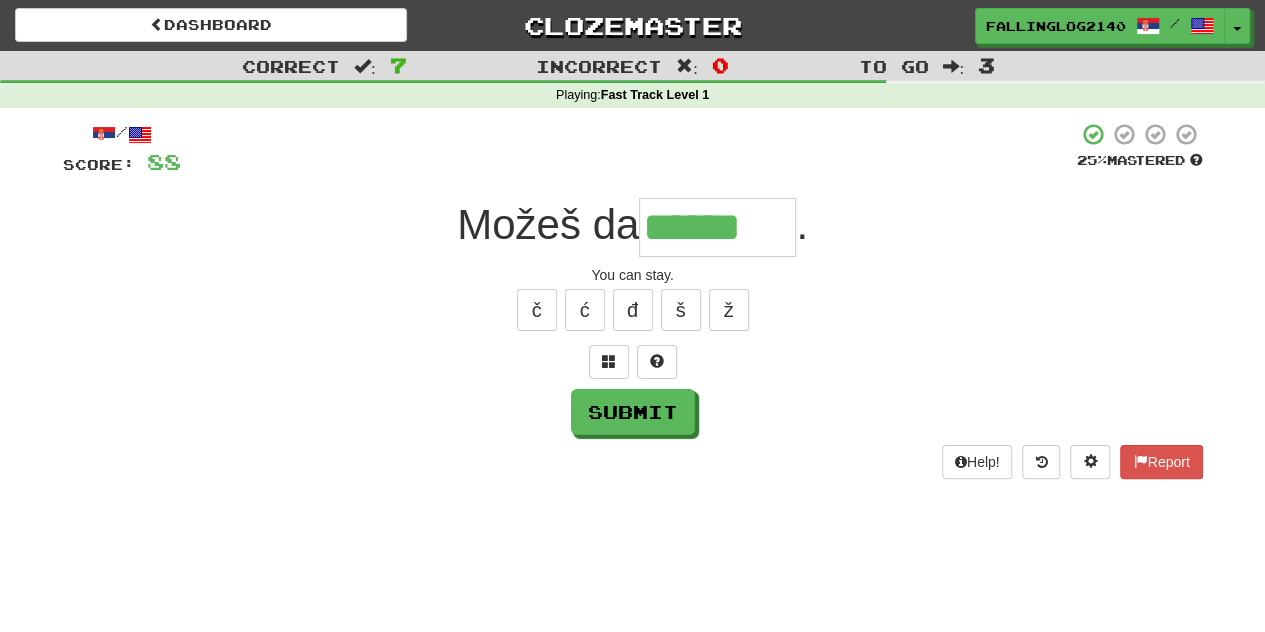 type on "*******" 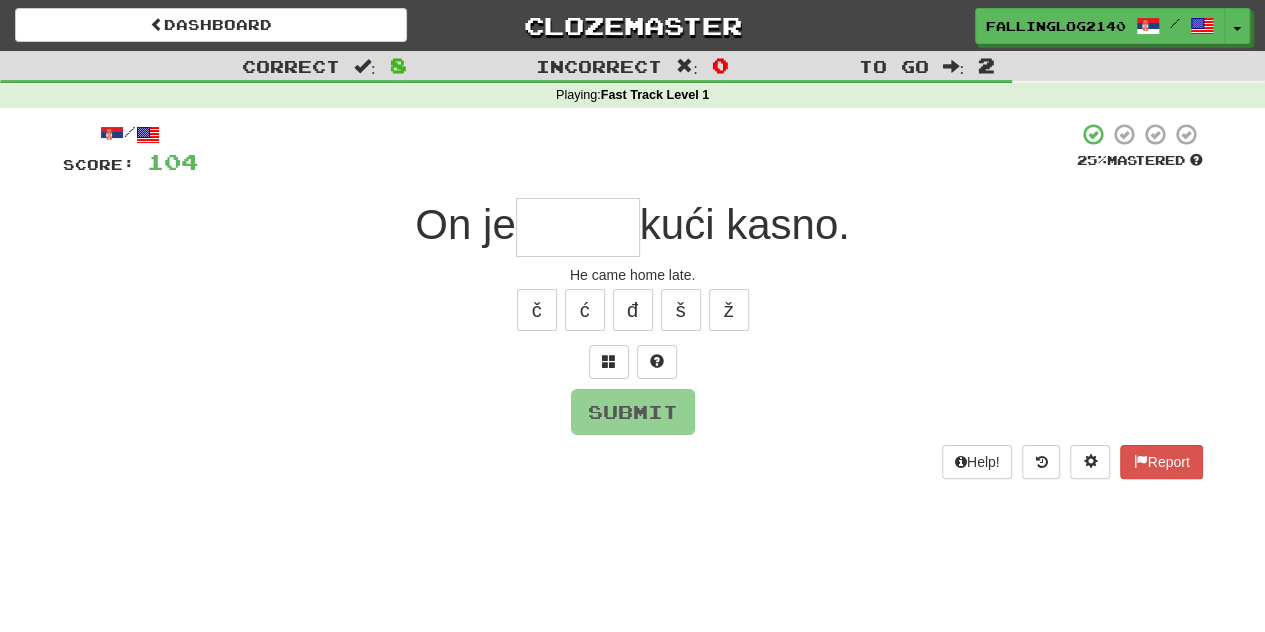 type on "*" 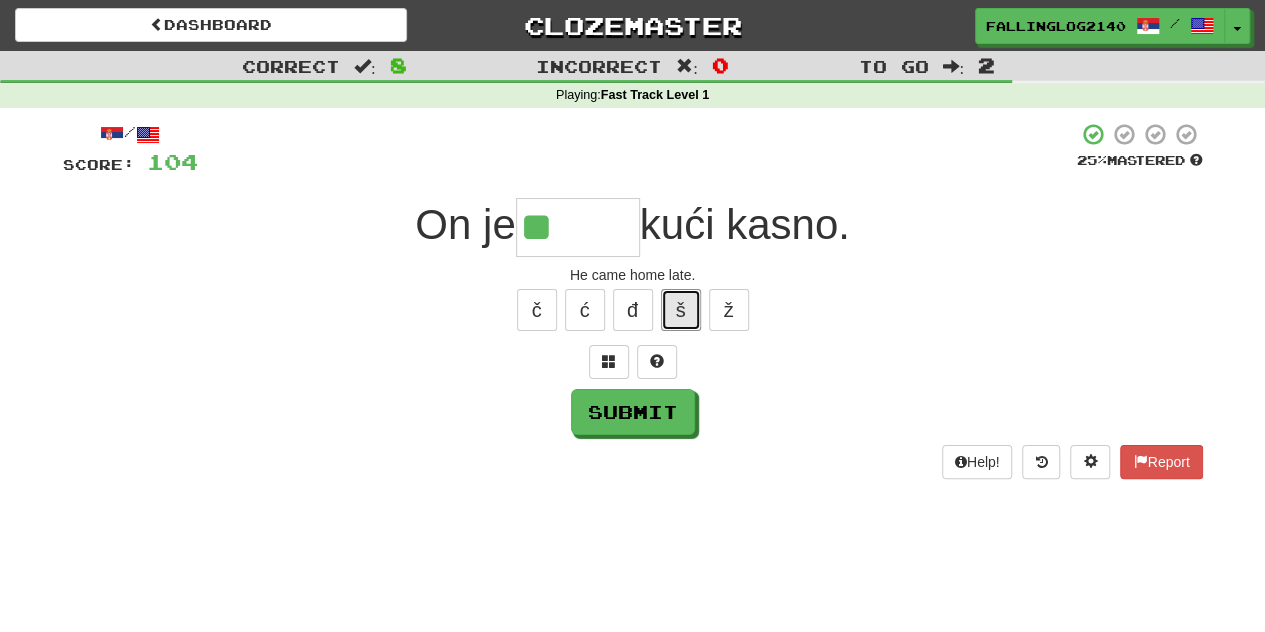 click on "š" at bounding box center (681, 310) 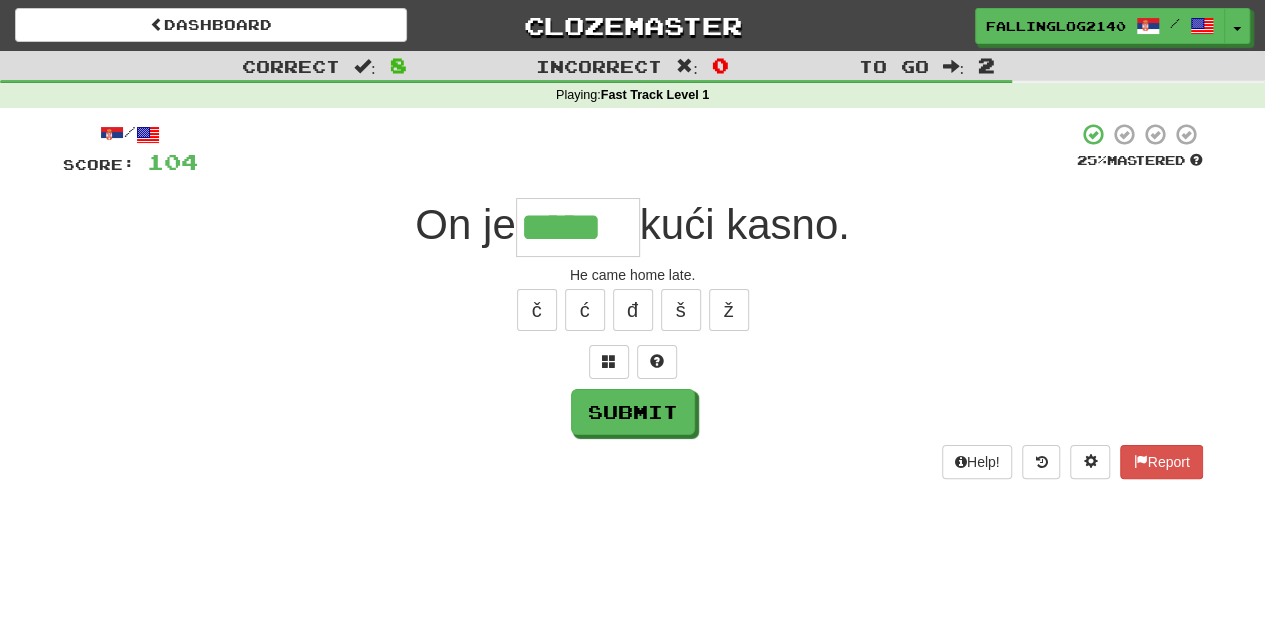 type on "*****" 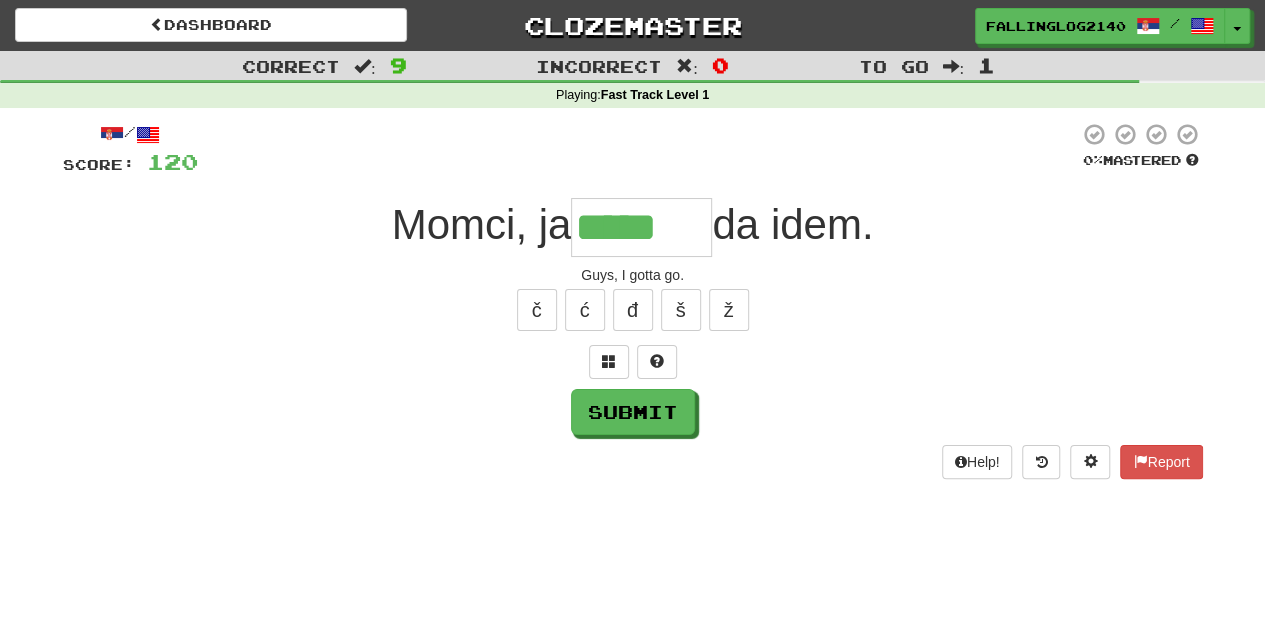 type on "*****" 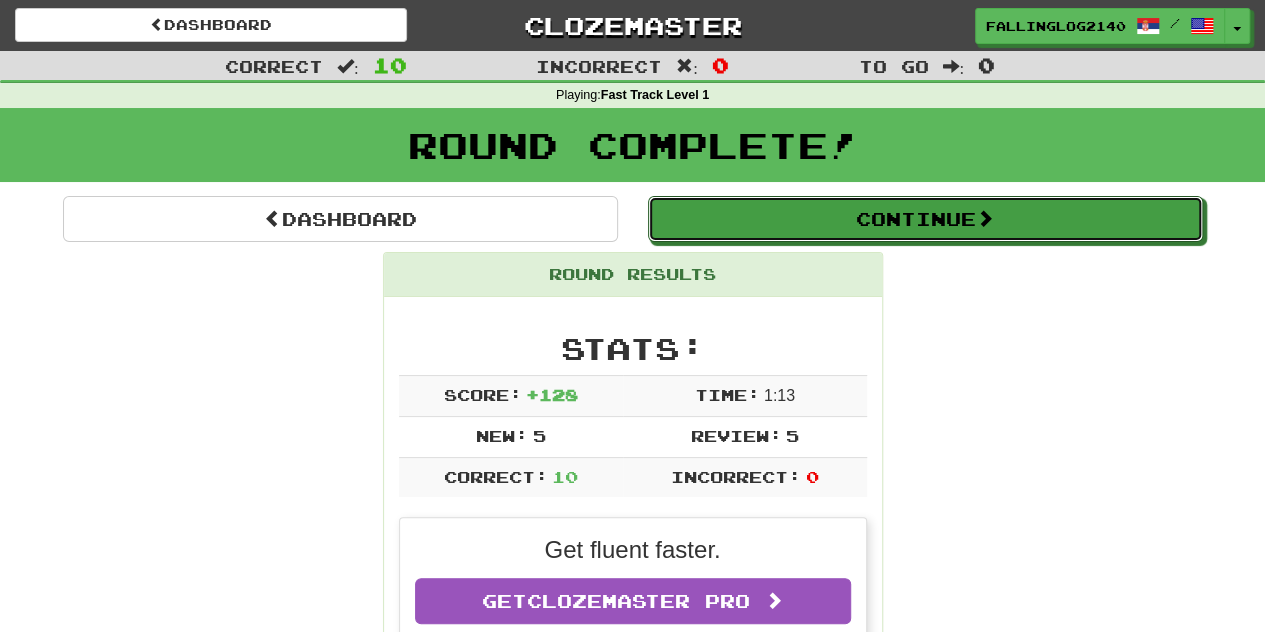 click on "Continue" at bounding box center (925, 219) 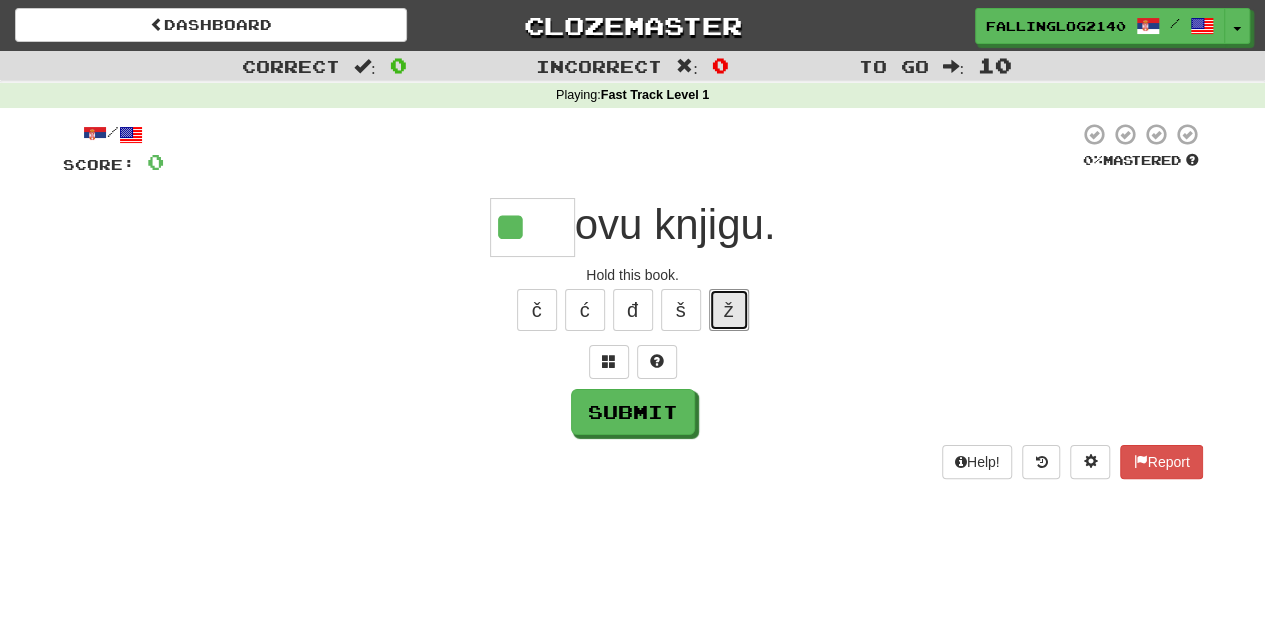 click on "ž" at bounding box center (729, 310) 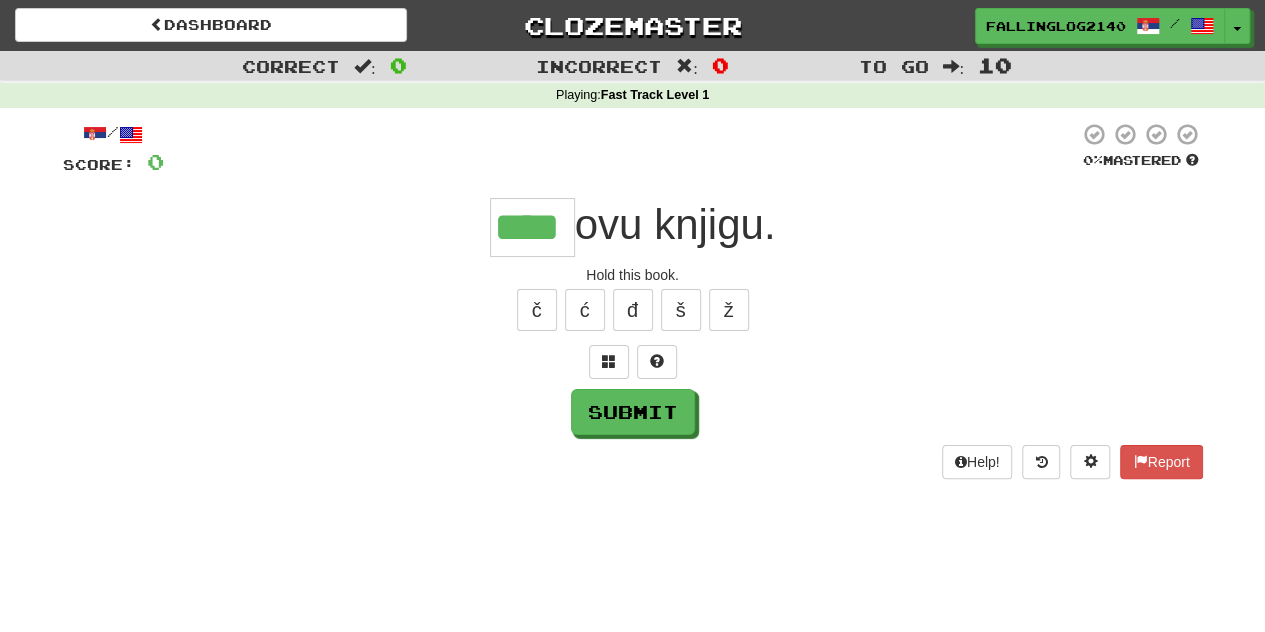 type on "****" 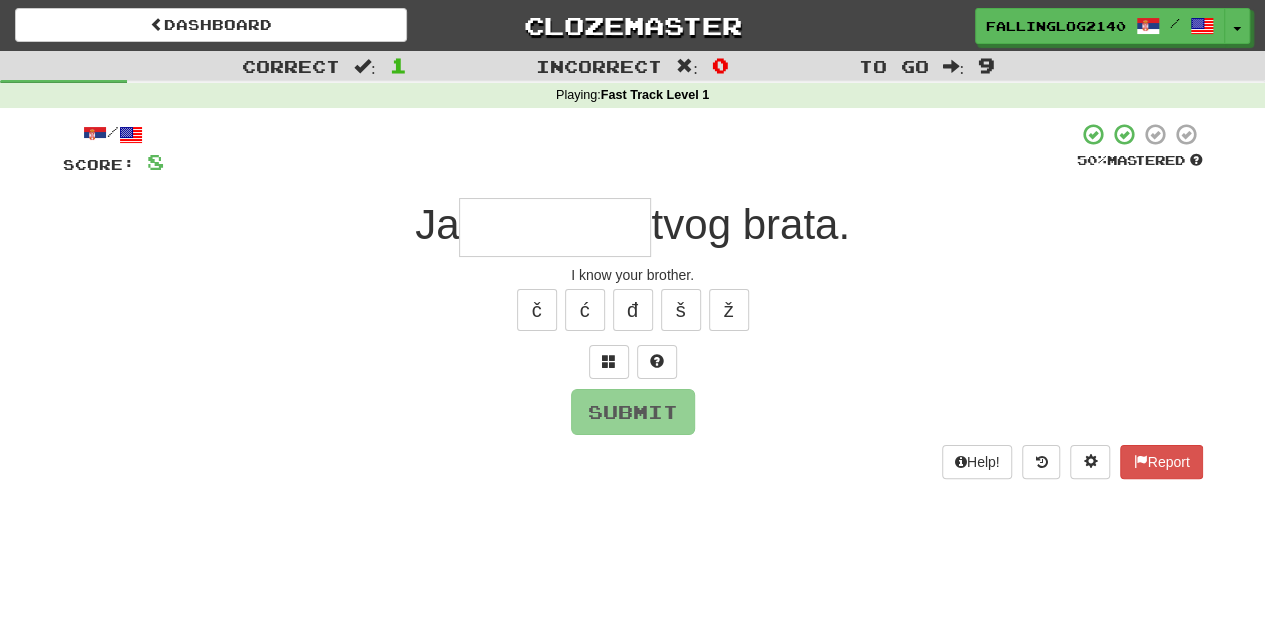 type on "*" 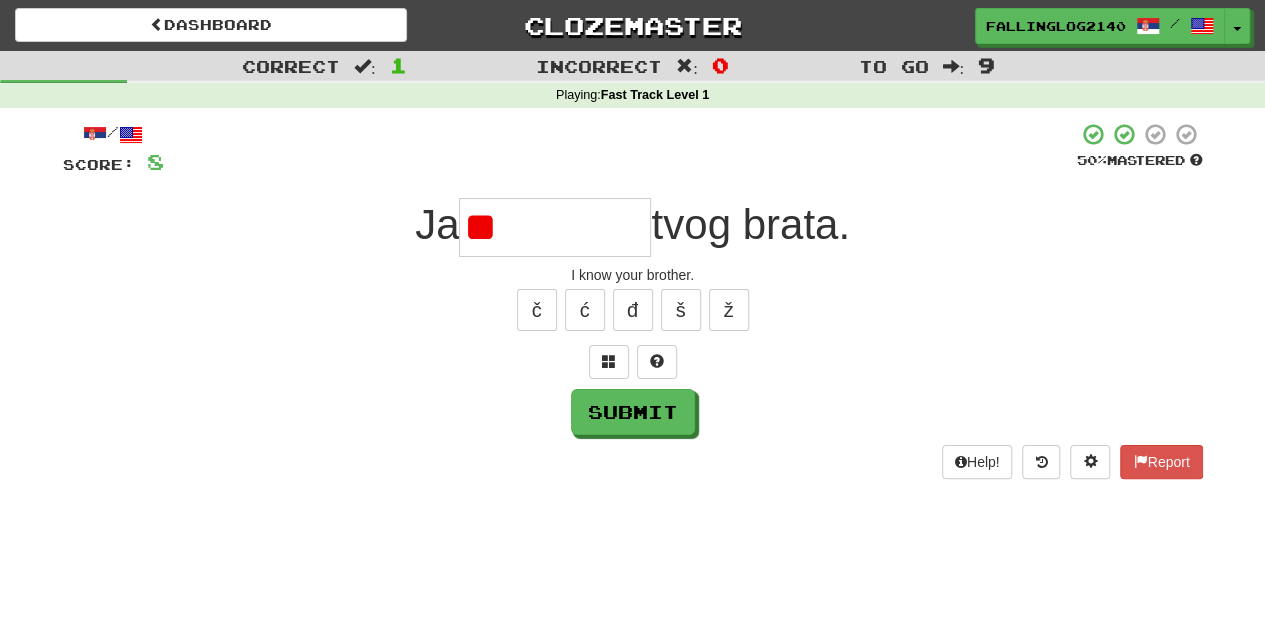 type on "*" 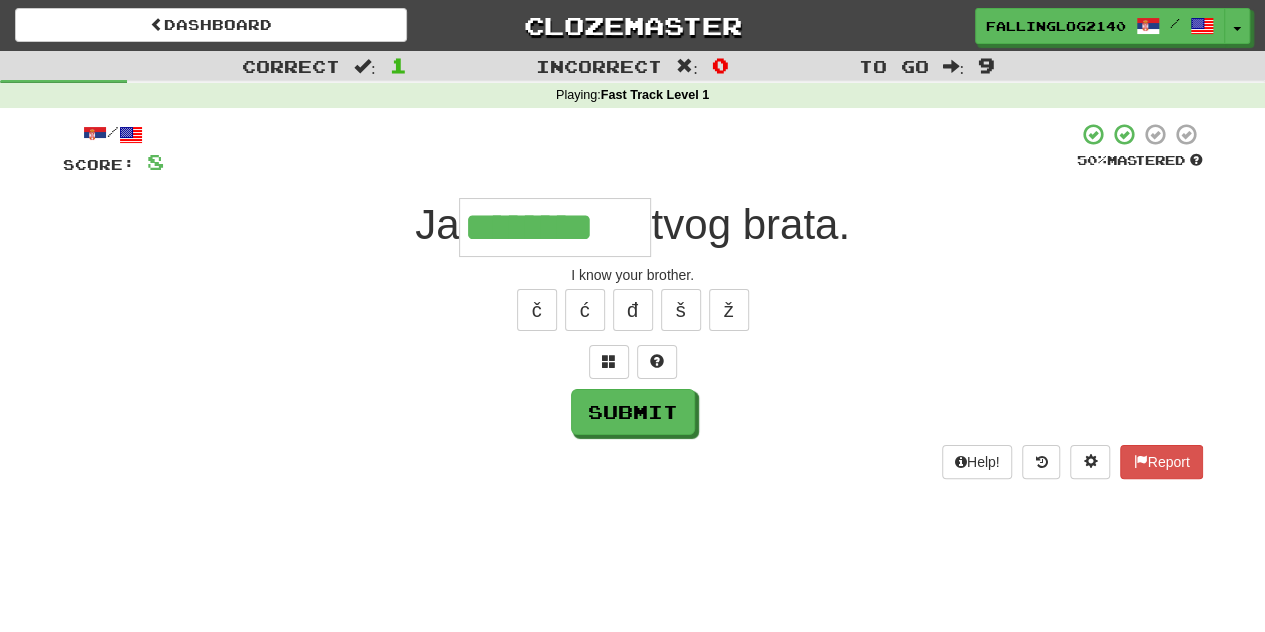 type on "********" 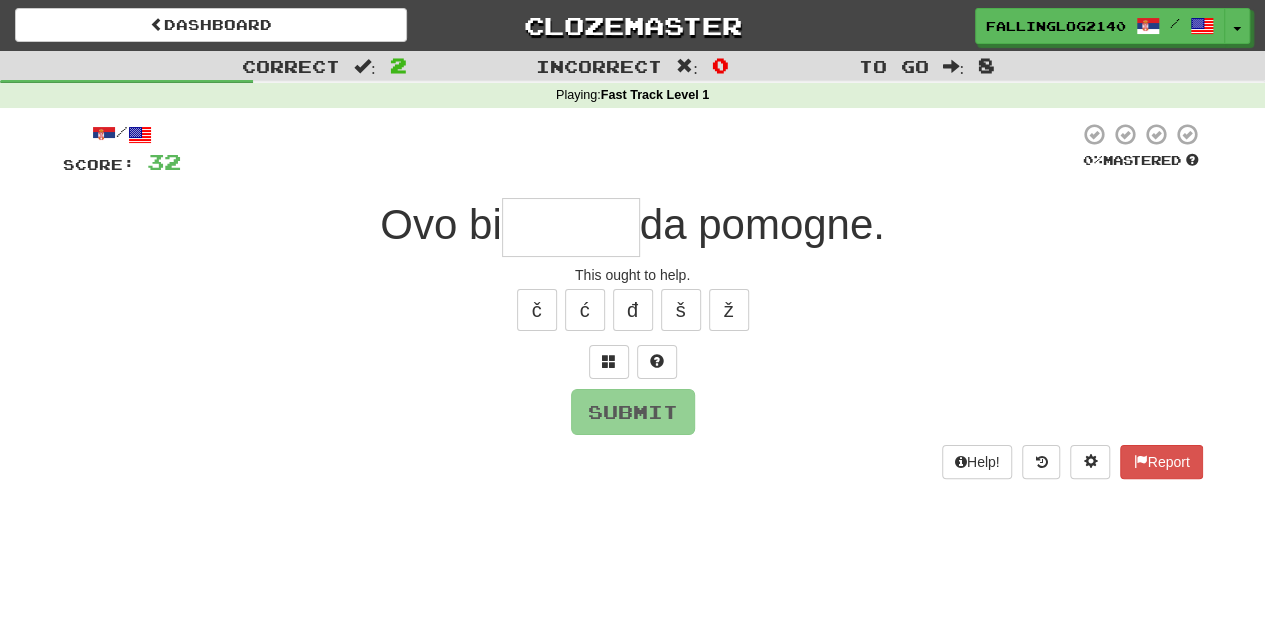 type on "*" 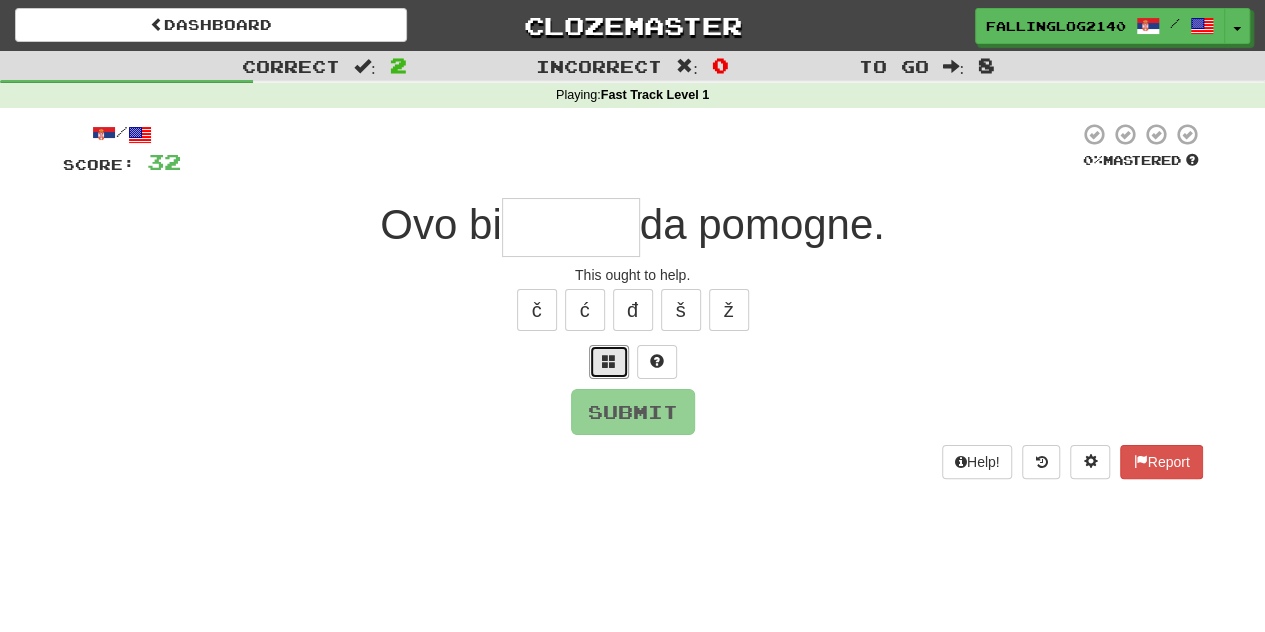 click at bounding box center [609, 362] 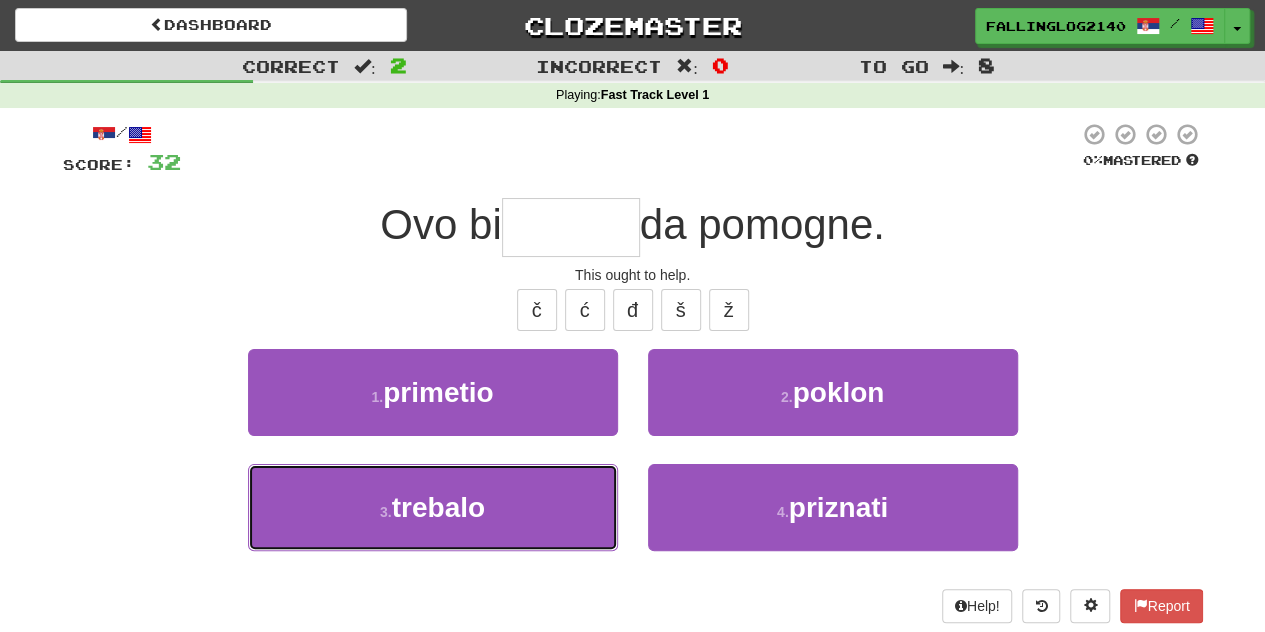 click on "3 .  trebalo" at bounding box center (433, 507) 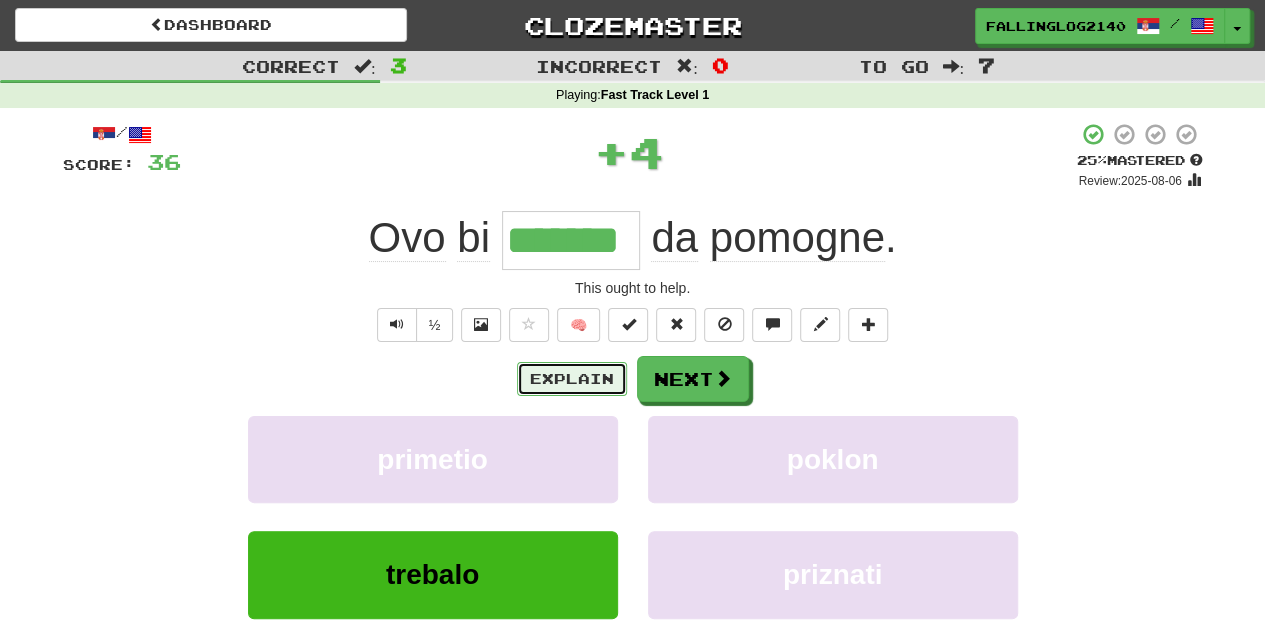 click on "Explain" at bounding box center (572, 379) 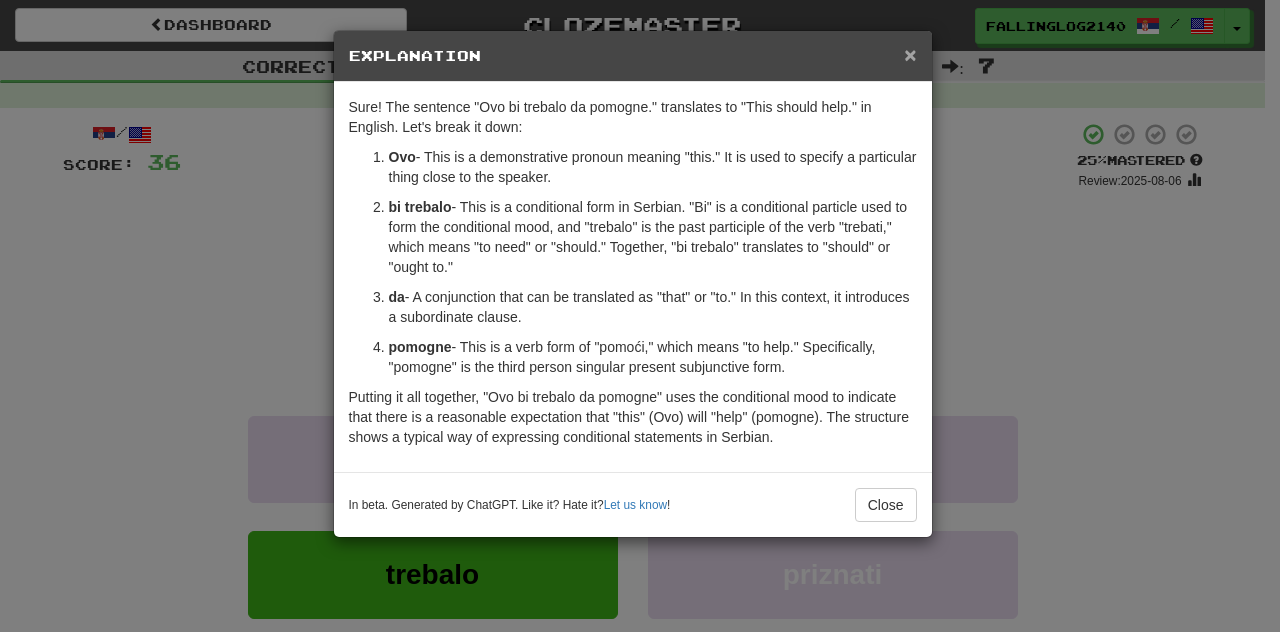 click on "×" at bounding box center [910, 54] 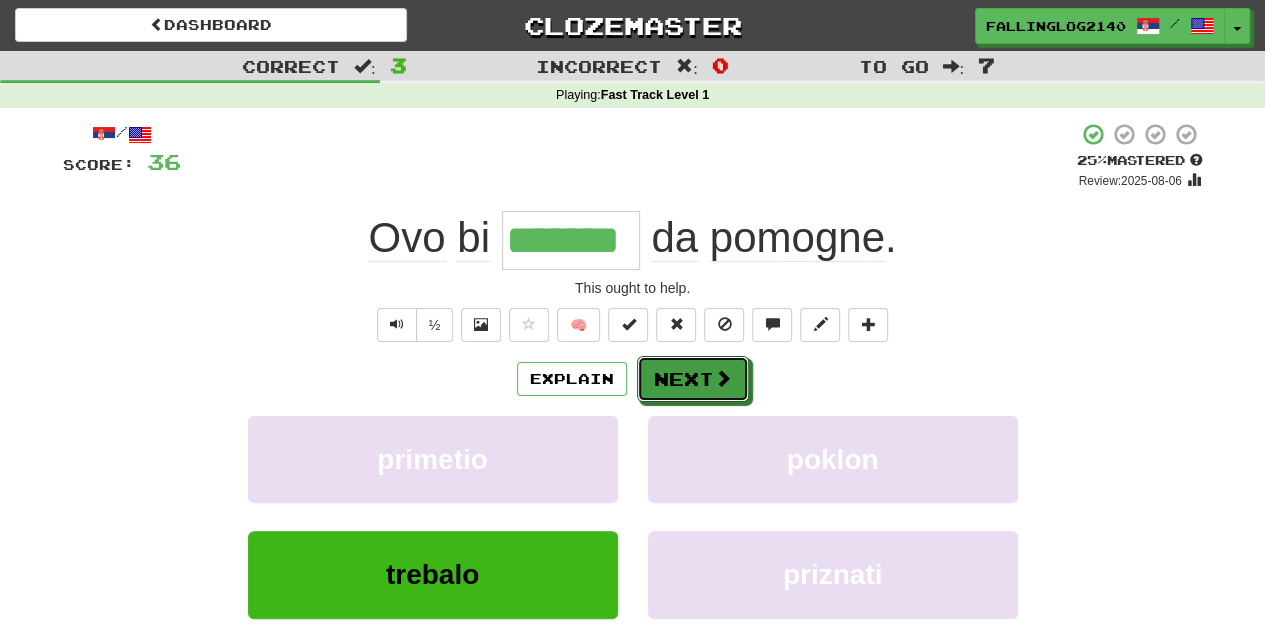 click on "Next" at bounding box center [693, 379] 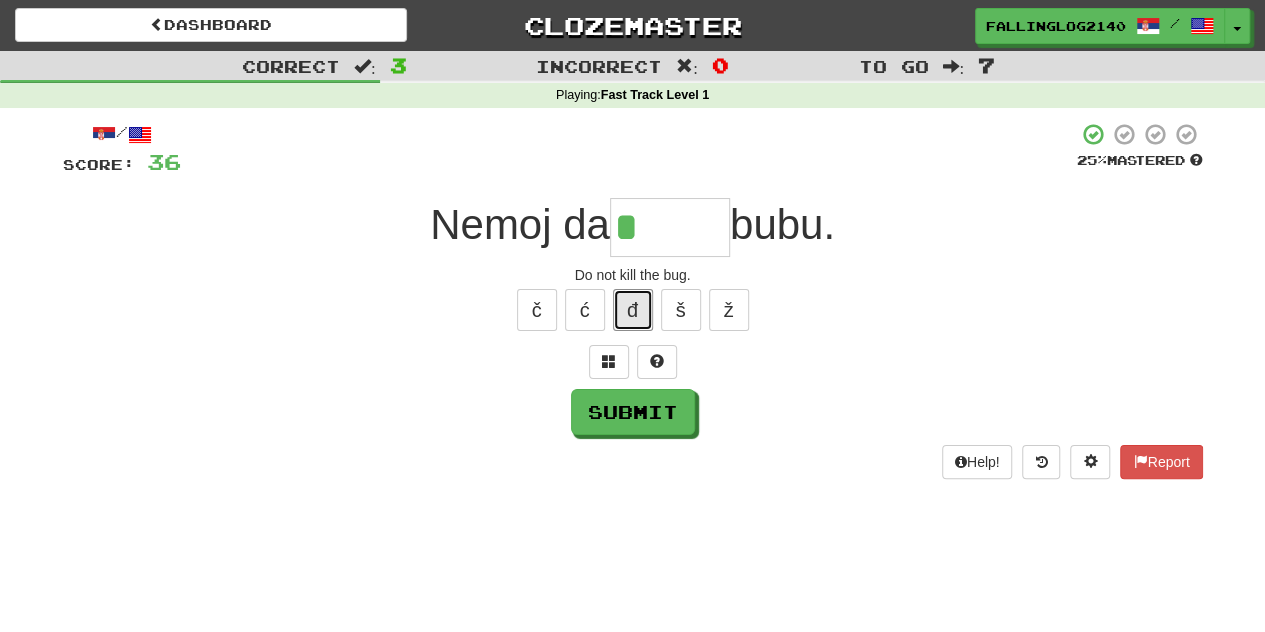click on "đ" at bounding box center (633, 310) 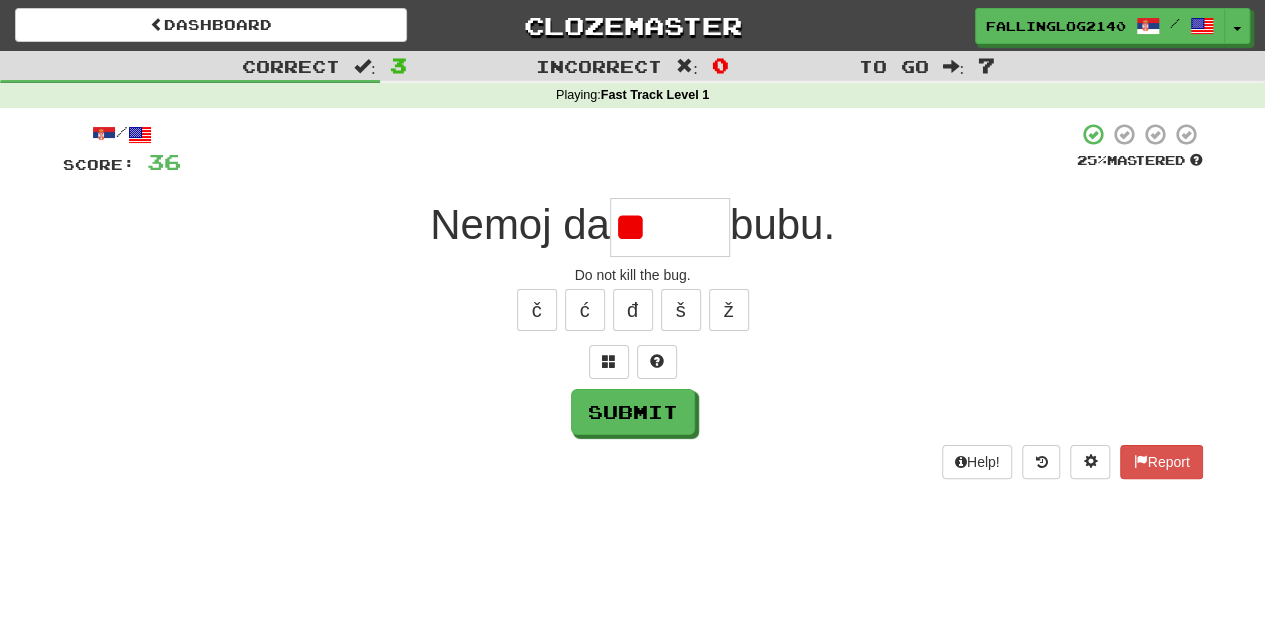 type on "*" 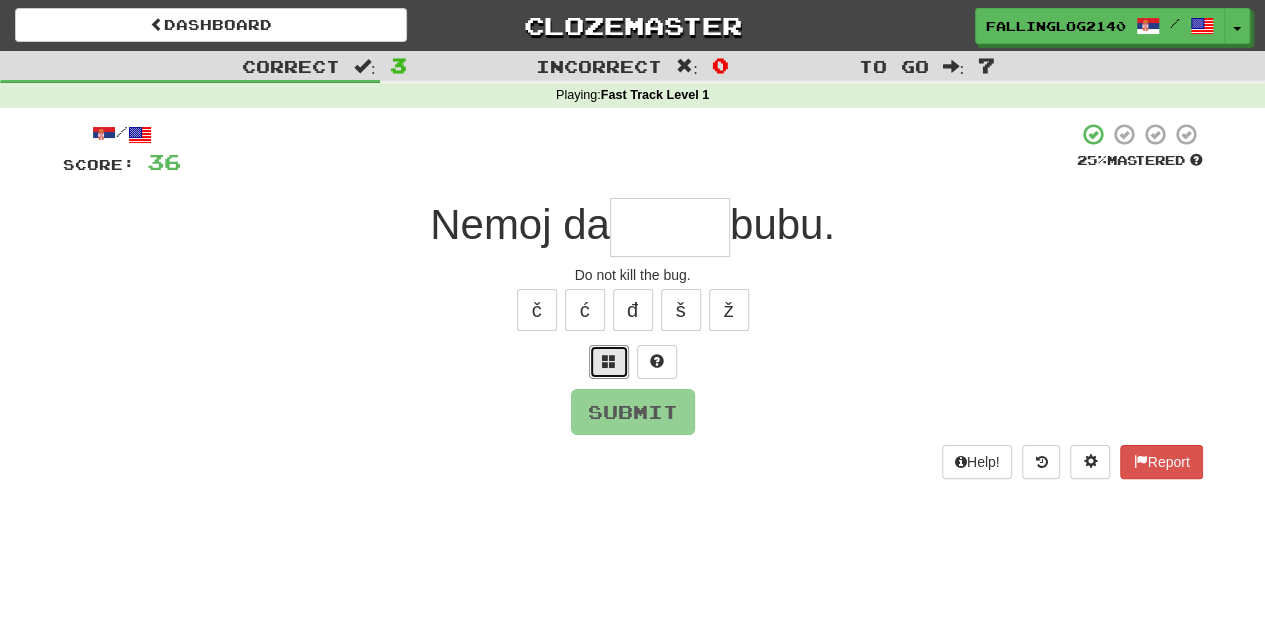 click at bounding box center [609, 361] 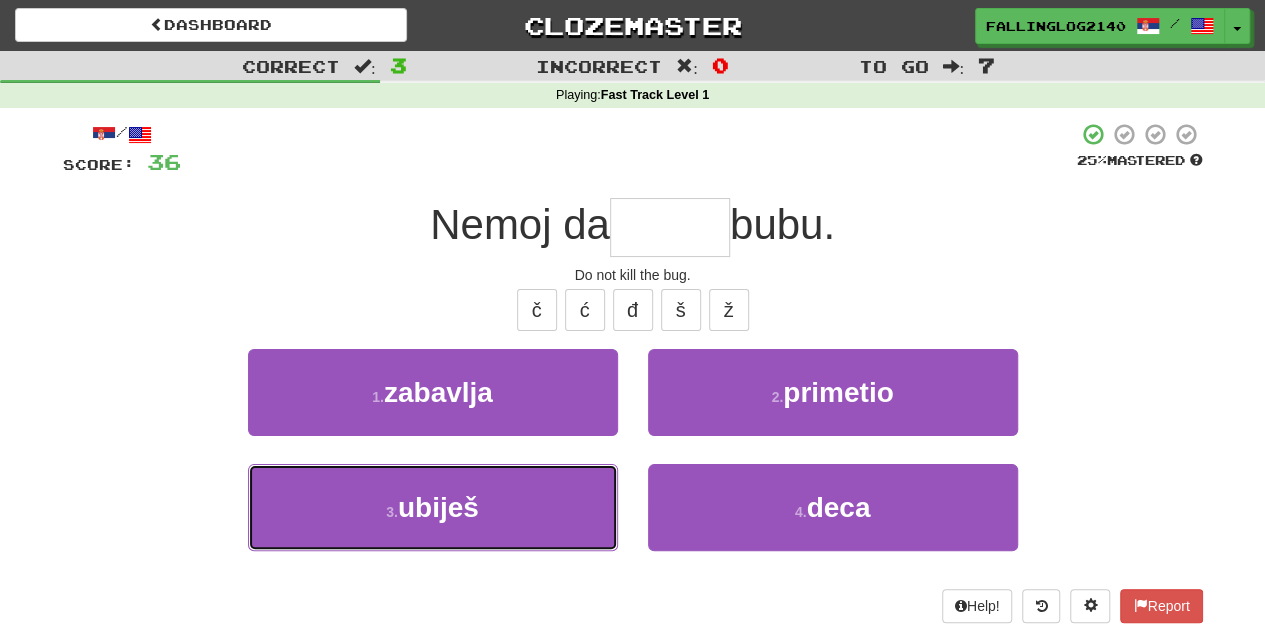 click on "3 .  ubiješ" at bounding box center (433, 507) 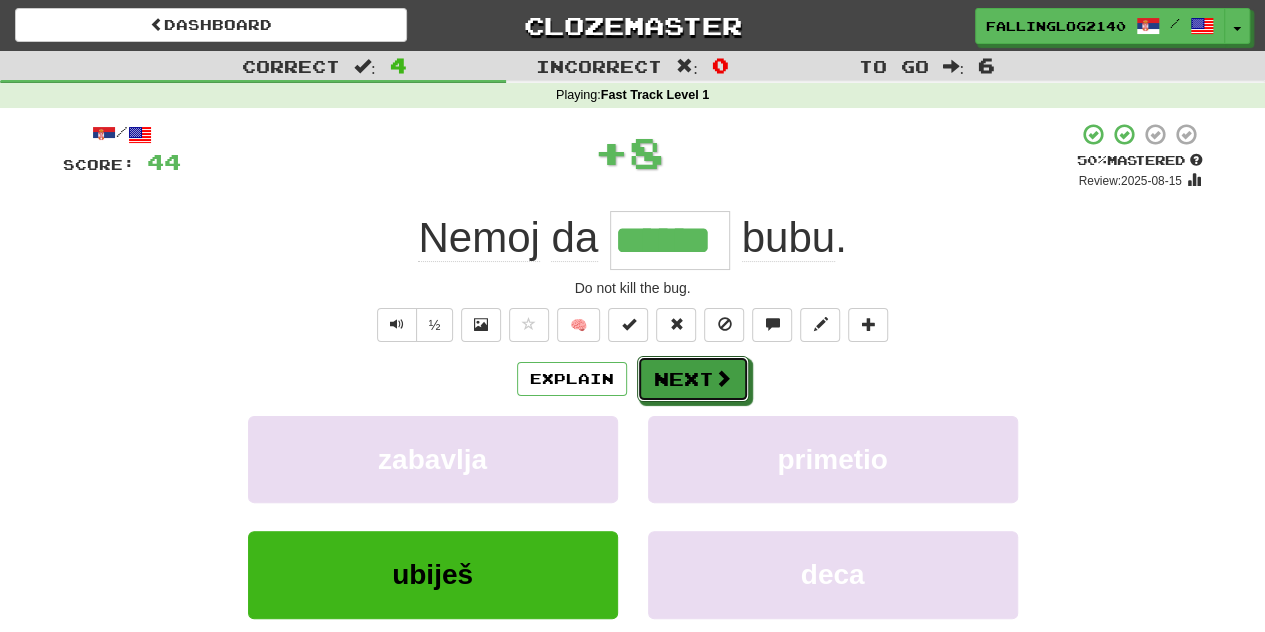 click on "Next" at bounding box center [693, 379] 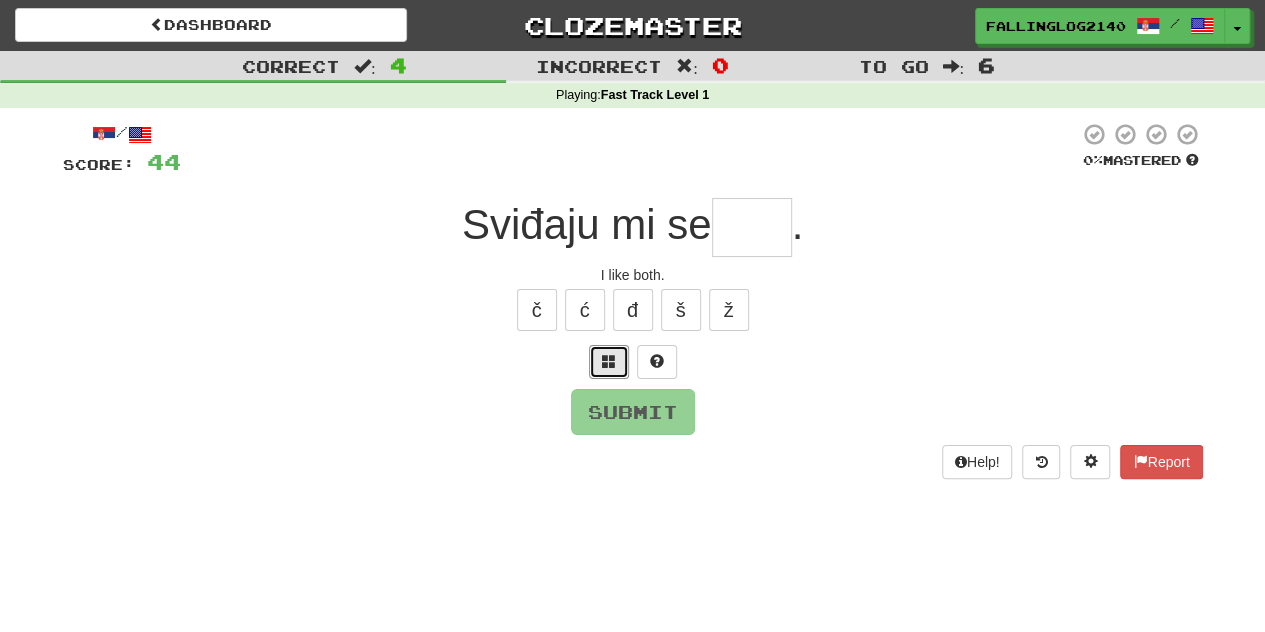 click at bounding box center [609, 361] 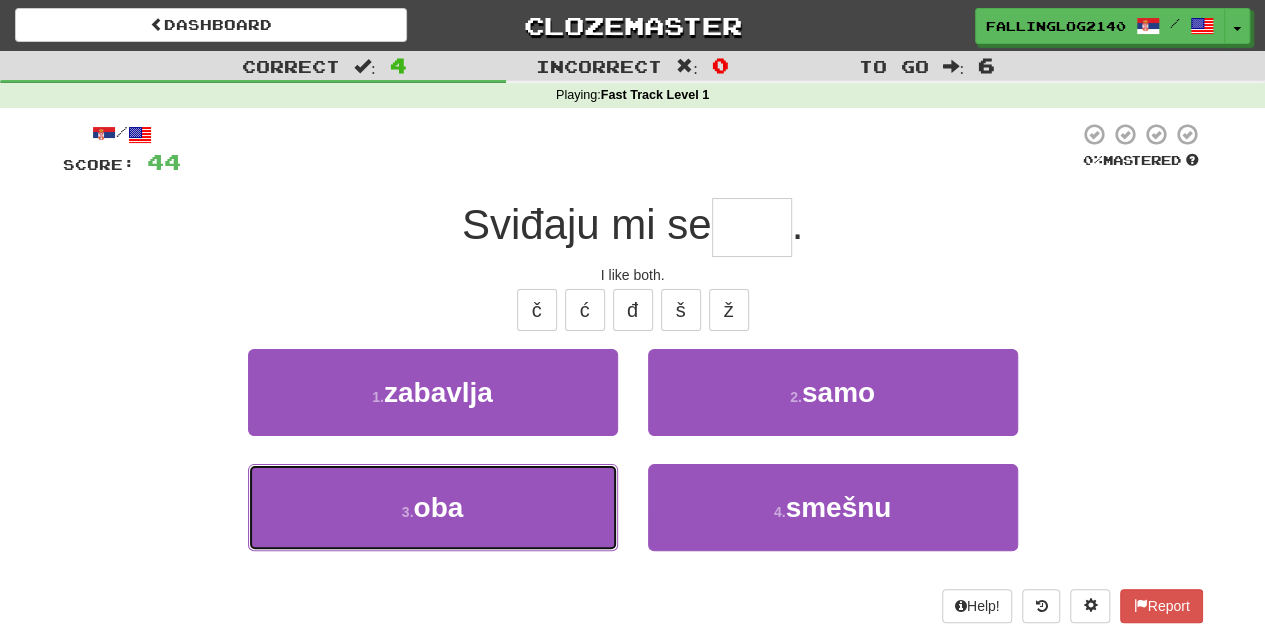 click on "3 .  oba" at bounding box center [433, 507] 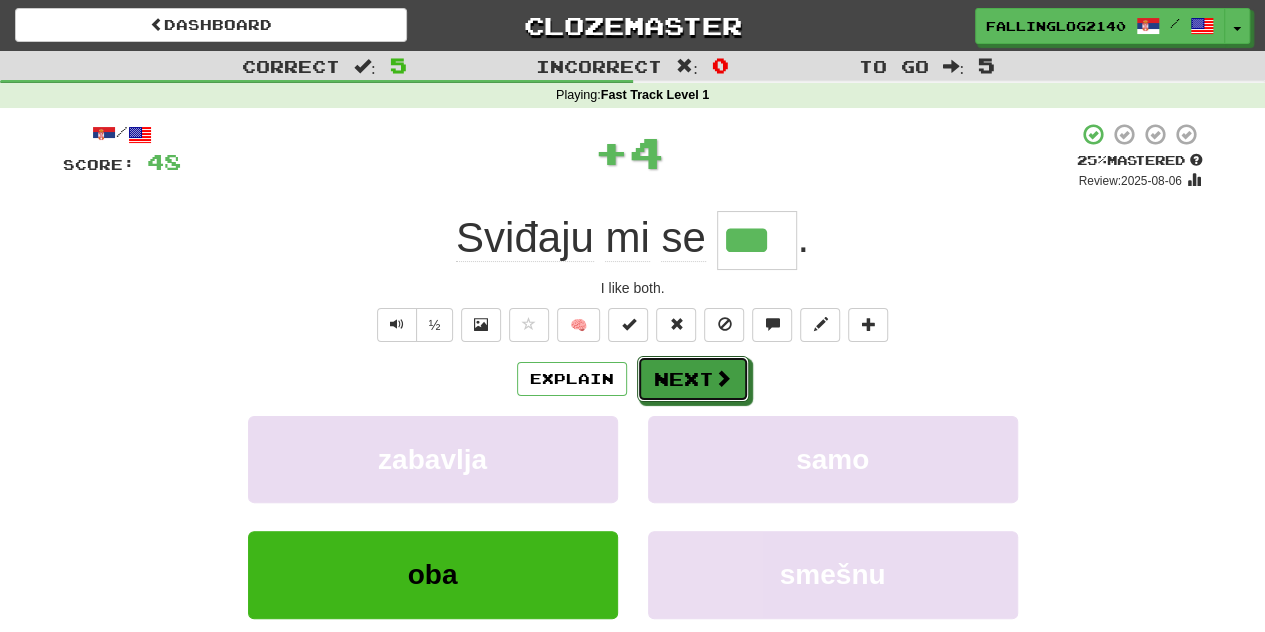 click on "Next" at bounding box center [693, 379] 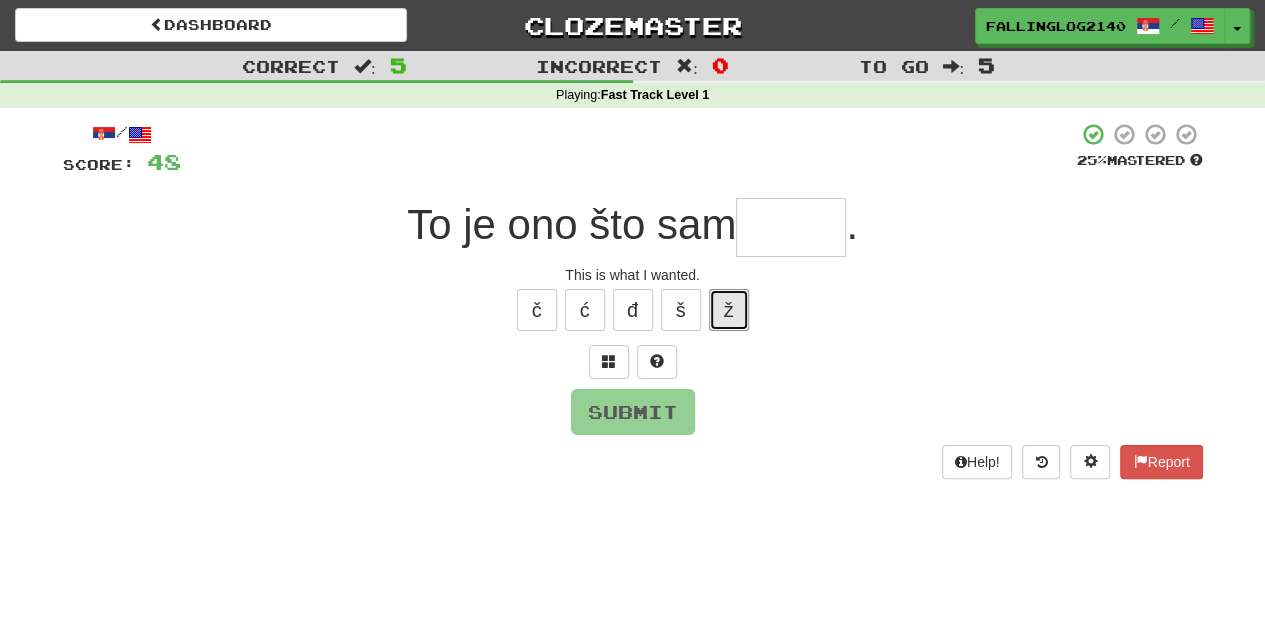 click on "ž" at bounding box center (729, 310) 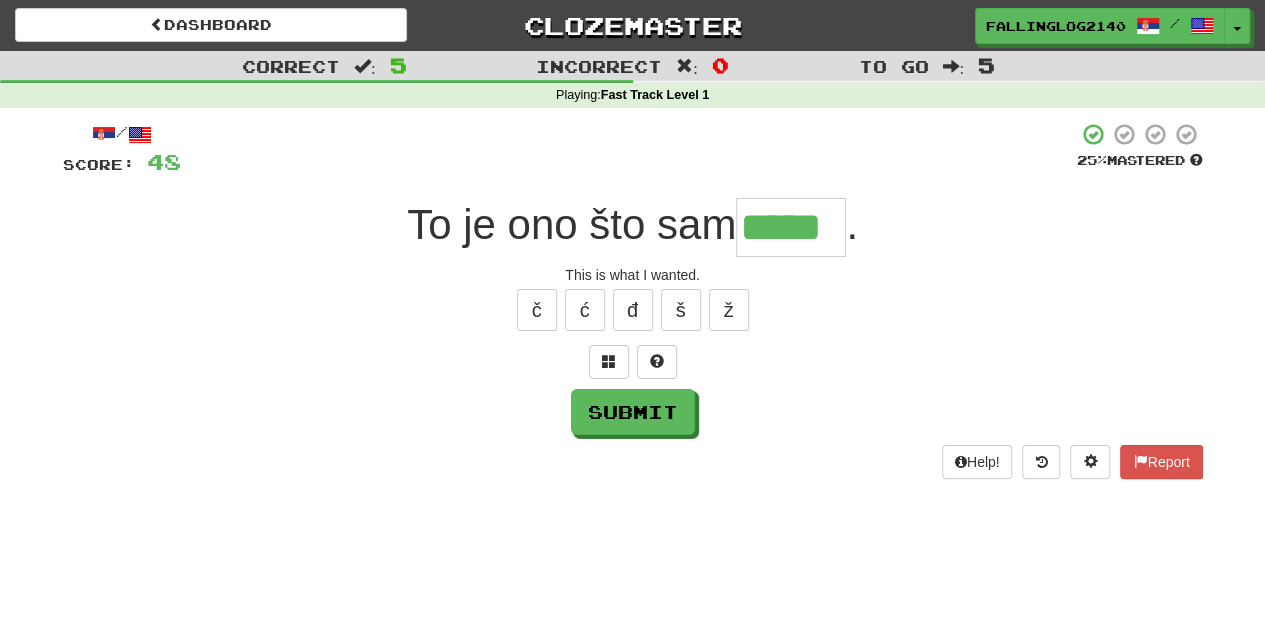 type on "*****" 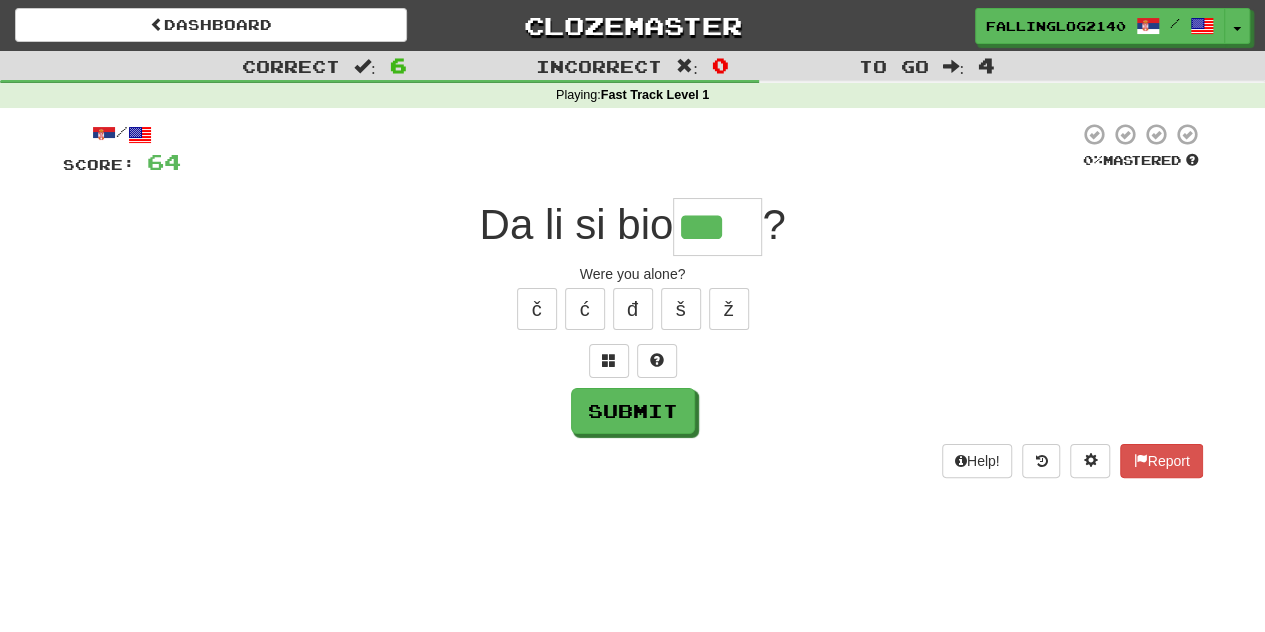 scroll, scrollTop: 0, scrollLeft: 0, axis: both 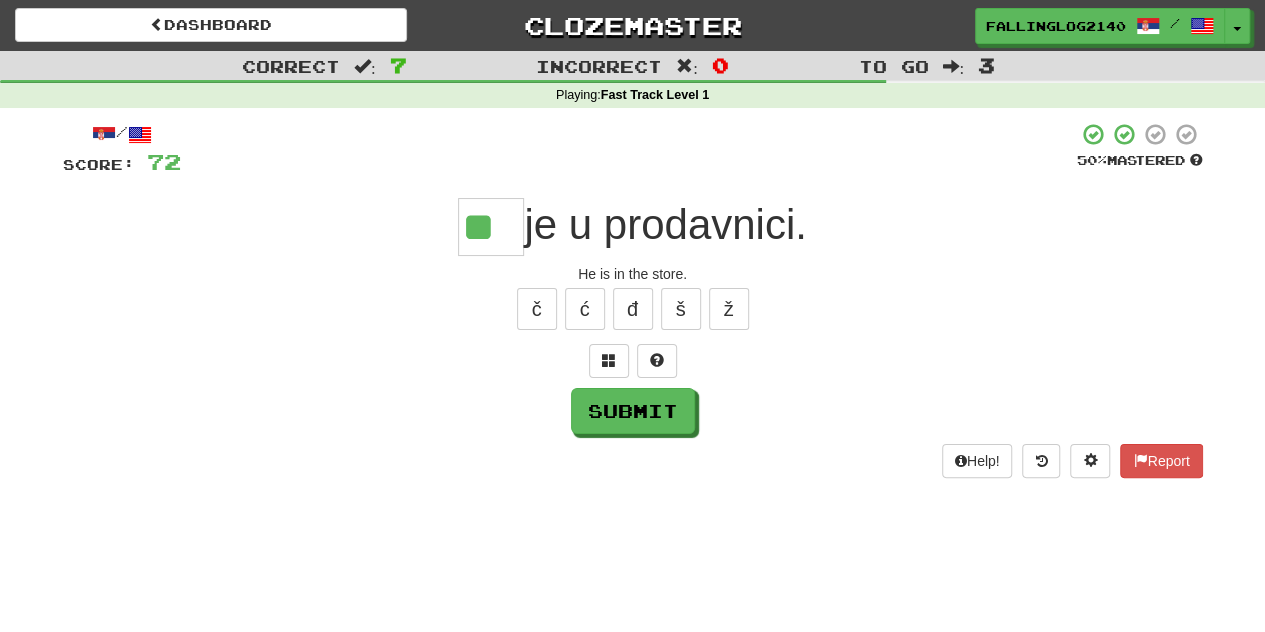 type on "**" 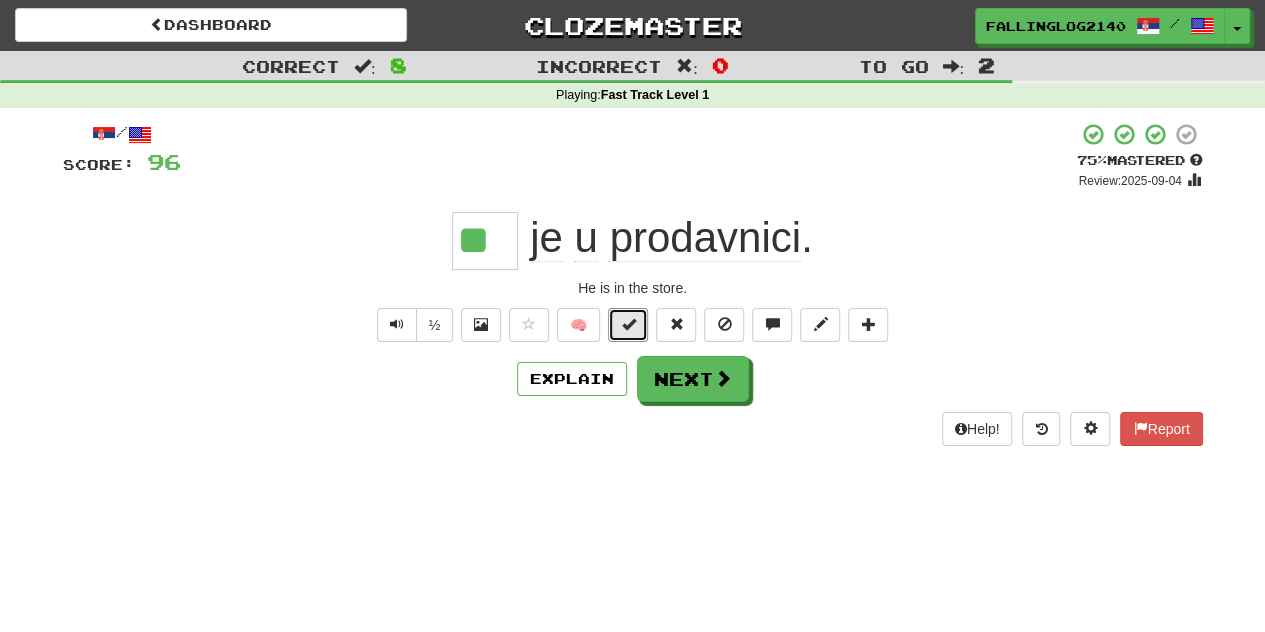 click at bounding box center [628, 324] 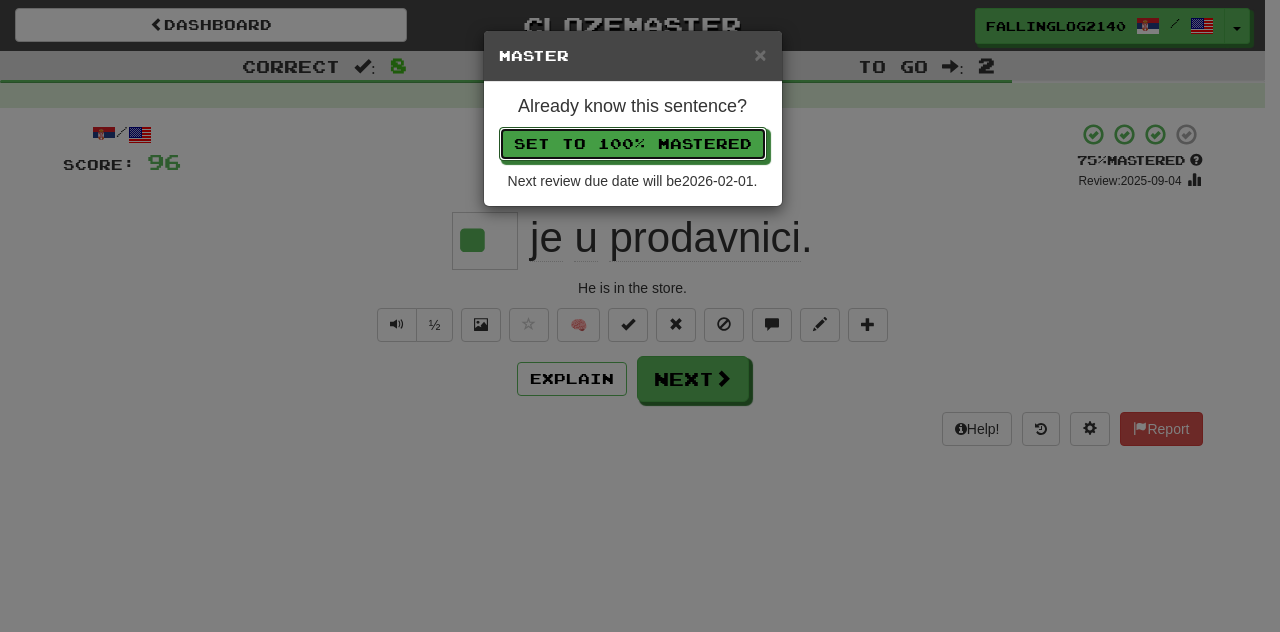 click on "Set to 100% Mastered" at bounding box center (633, 144) 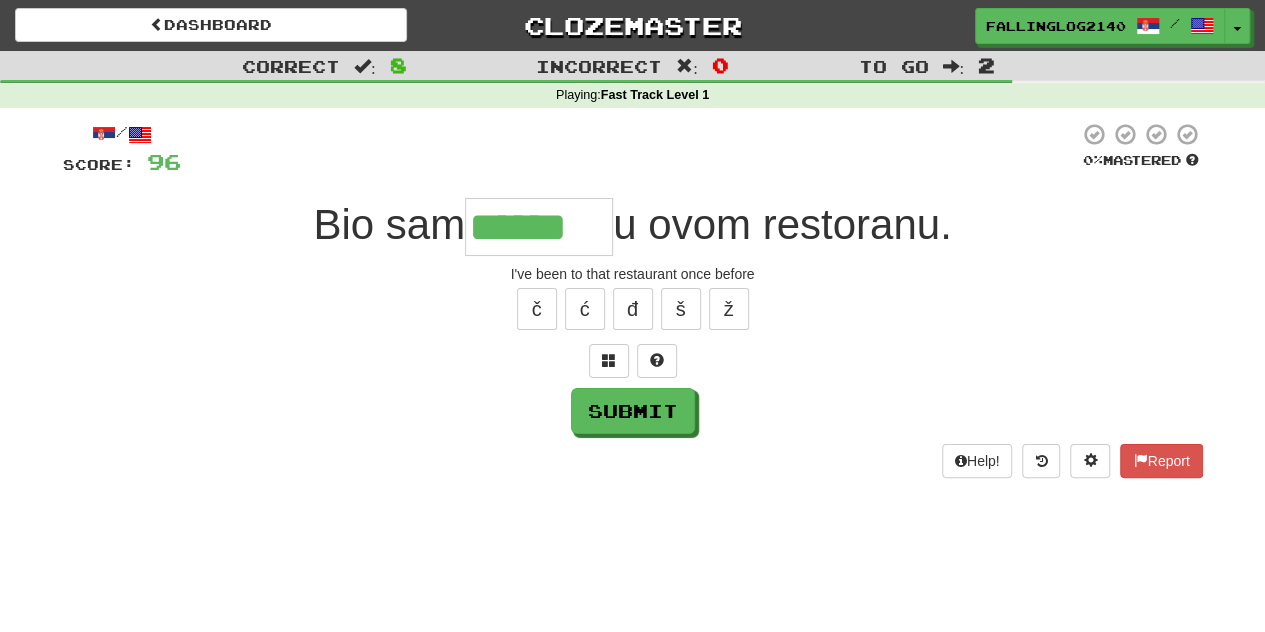 type on "******" 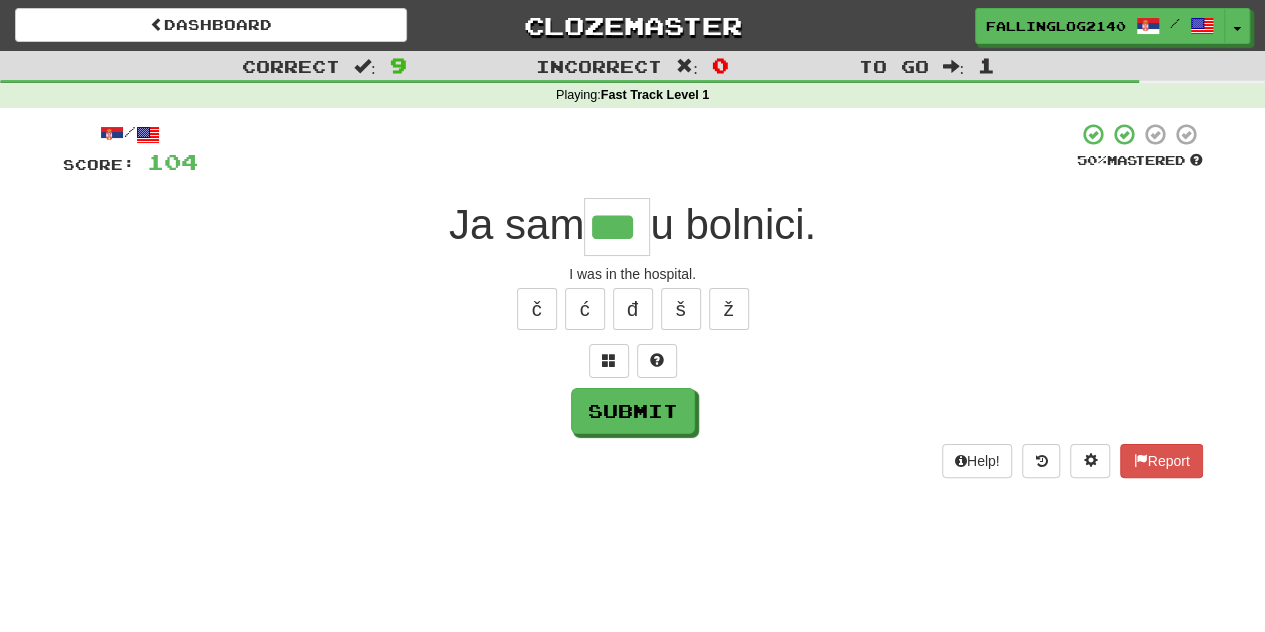 type on "***" 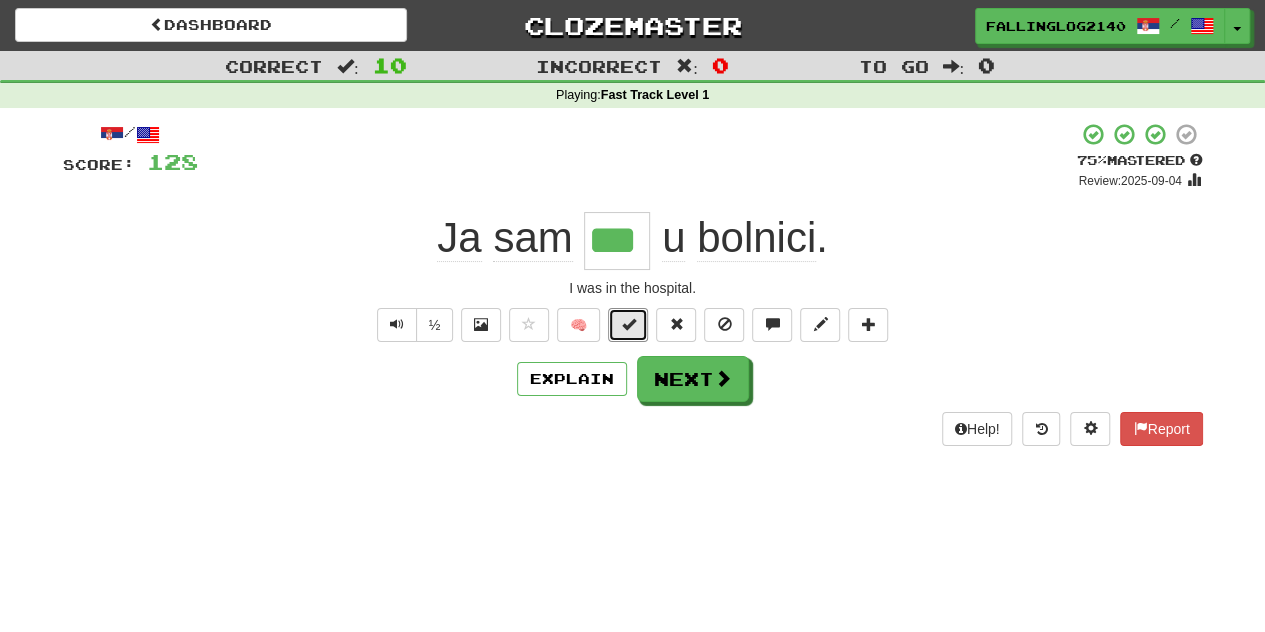 click at bounding box center [628, 324] 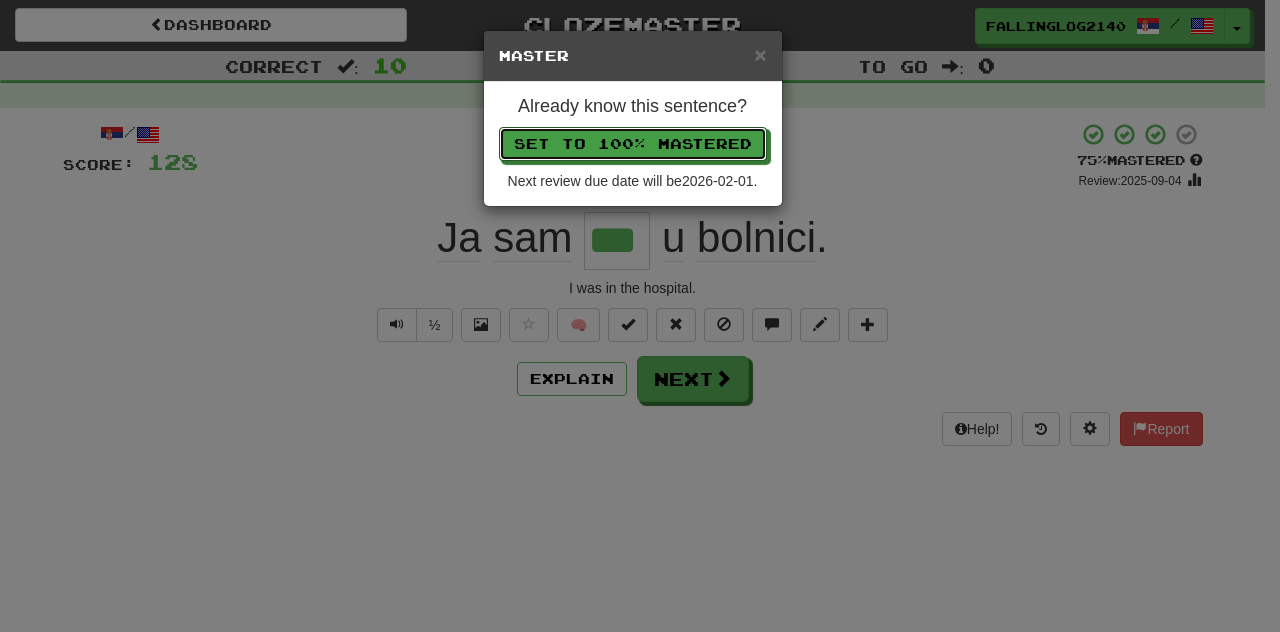 click on "Set to 100% Mastered" at bounding box center [633, 144] 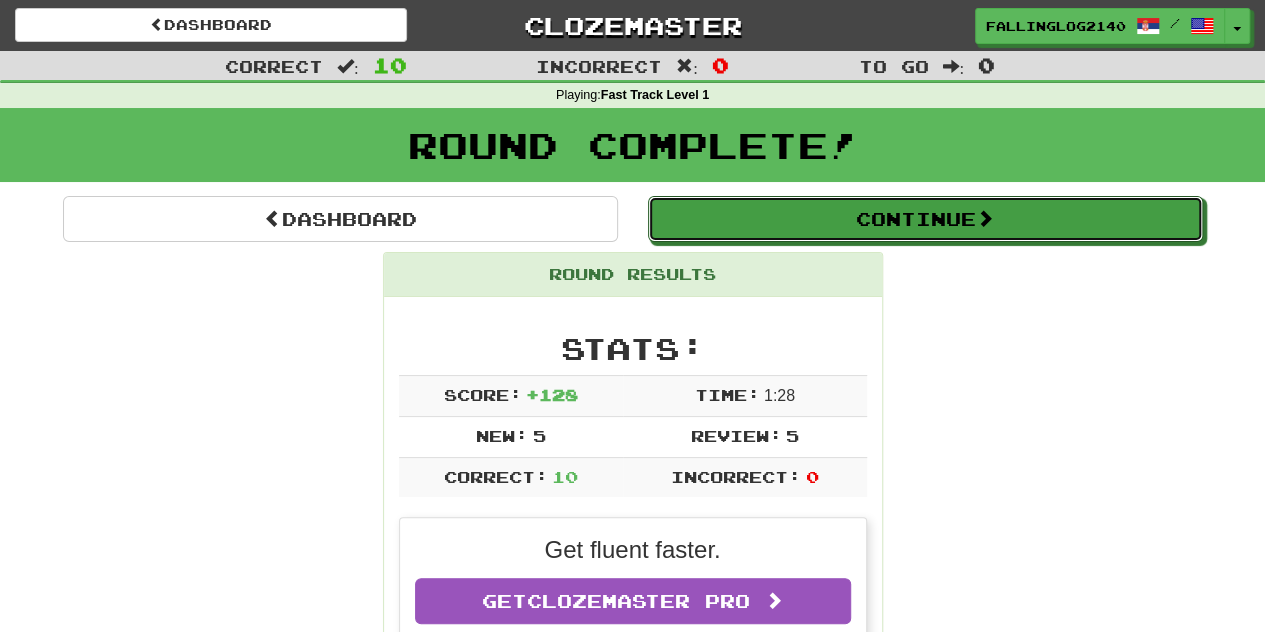 click on "Continue" at bounding box center (925, 219) 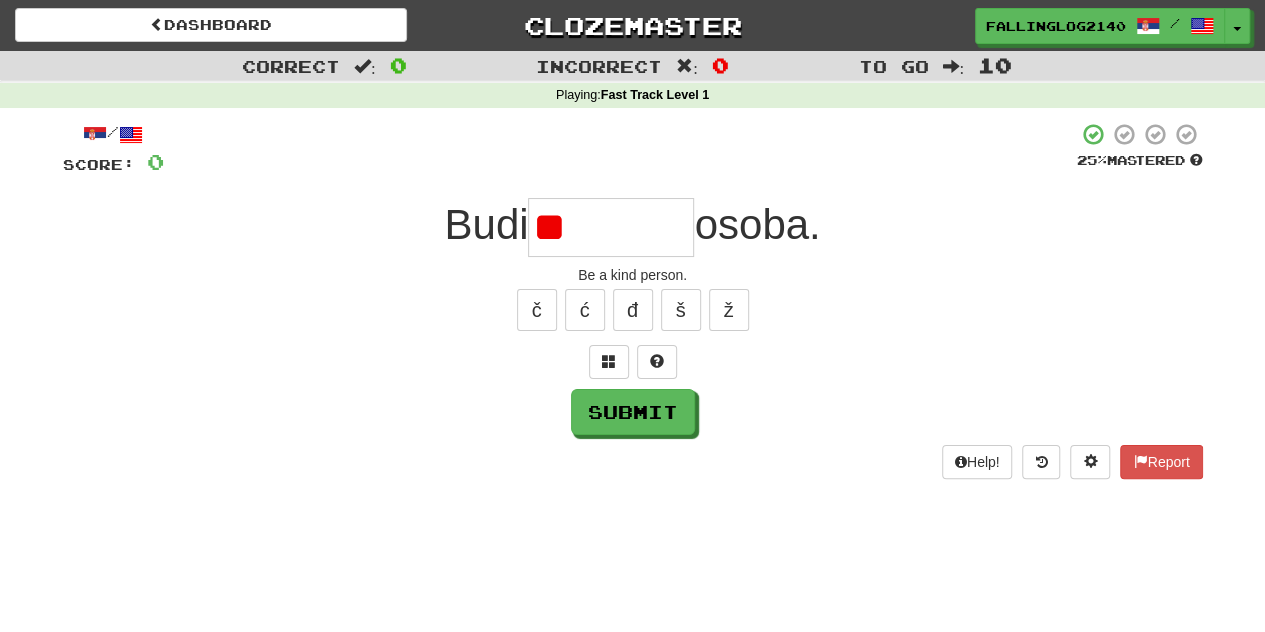 type on "*" 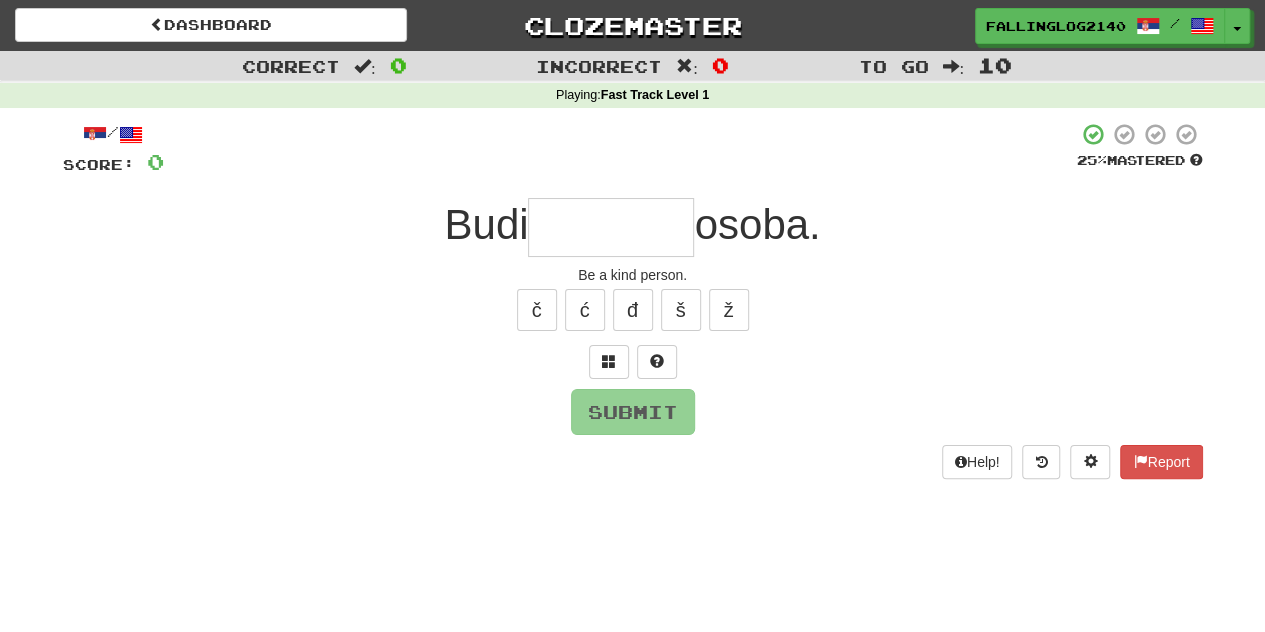type on "*" 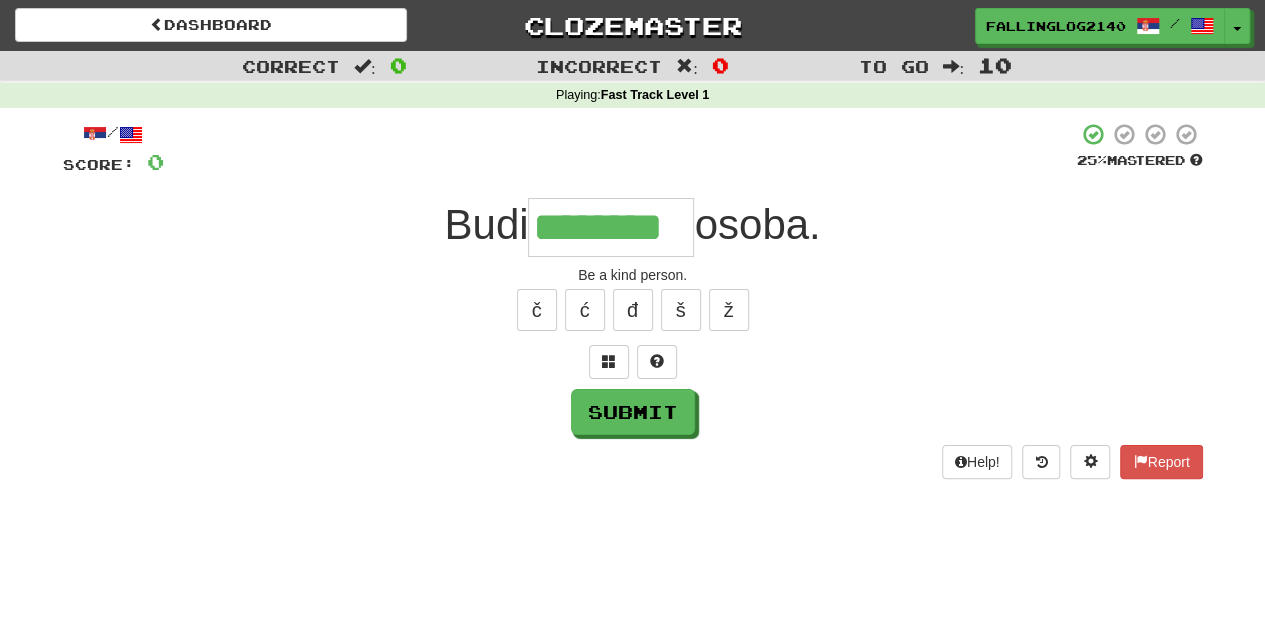 type on "********" 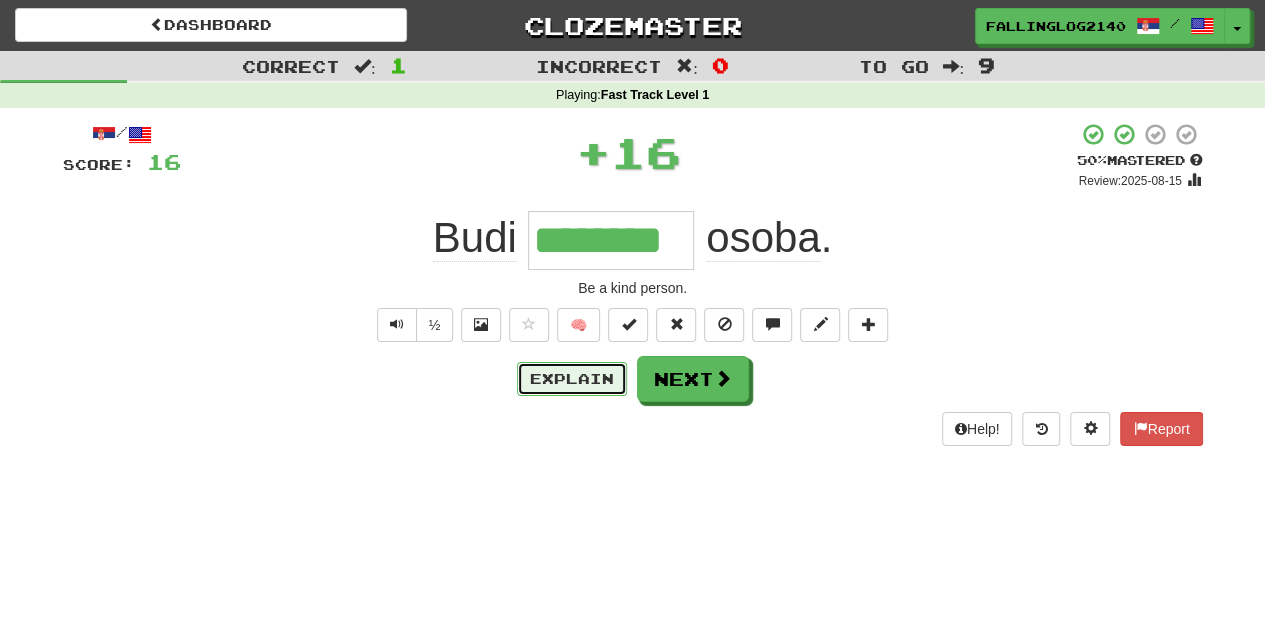 click on "Explain" at bounding box center [572, 379] 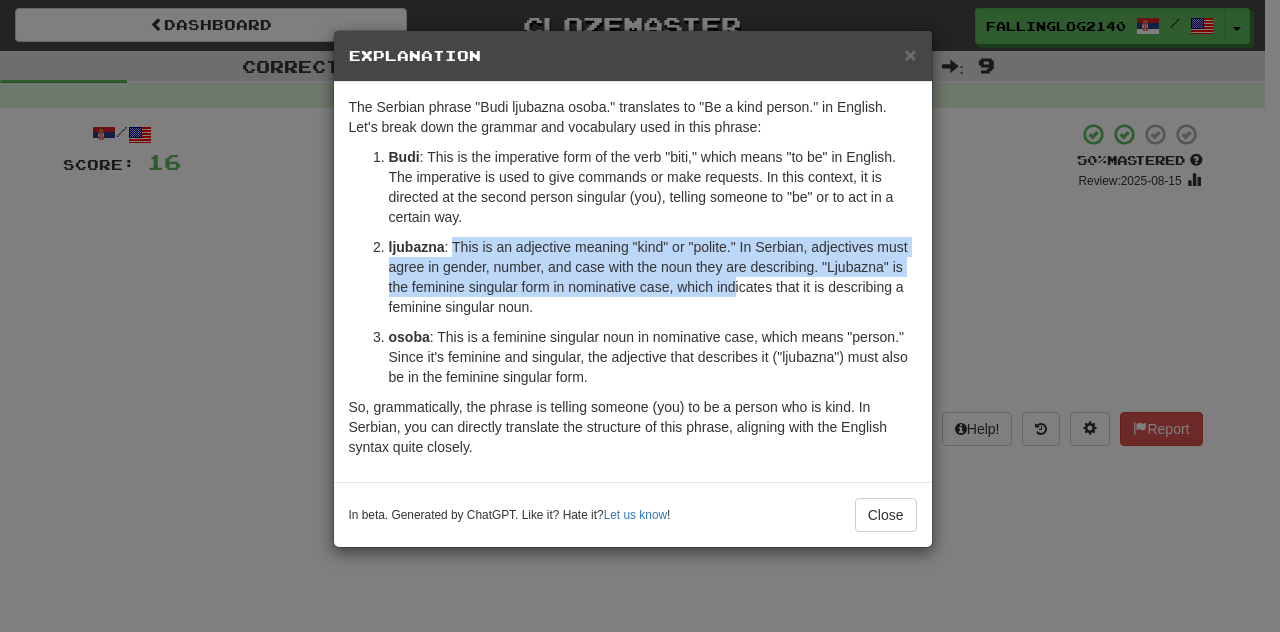 drag, startPoint x: 451, startPoint y: 245, endPoint x: 734, endPoint y: 283, distance: 285.53983 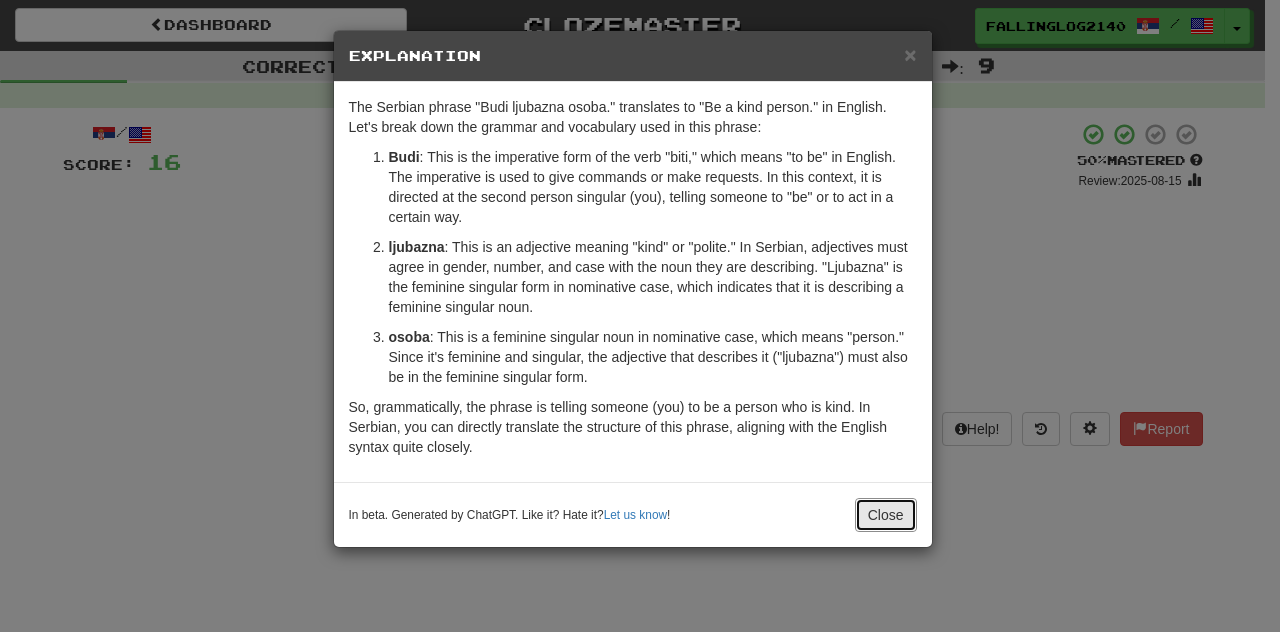 click on "Close" at bounding box center (886, 515) 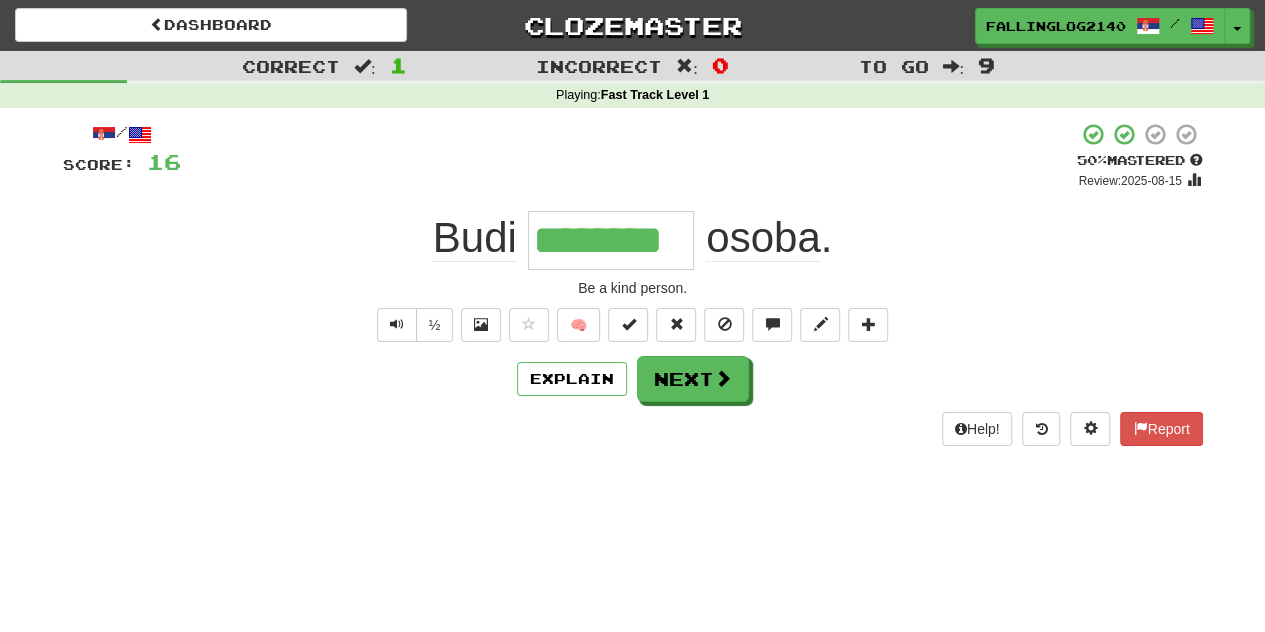 click on "/  Score:   16 + 16 50 %  Mastered Review:  2025-08-15 Budi   ********   osoba . Be a kind person. ½ 🧠 Explain Next  Help!  Report" at bounding box center (633, 284) 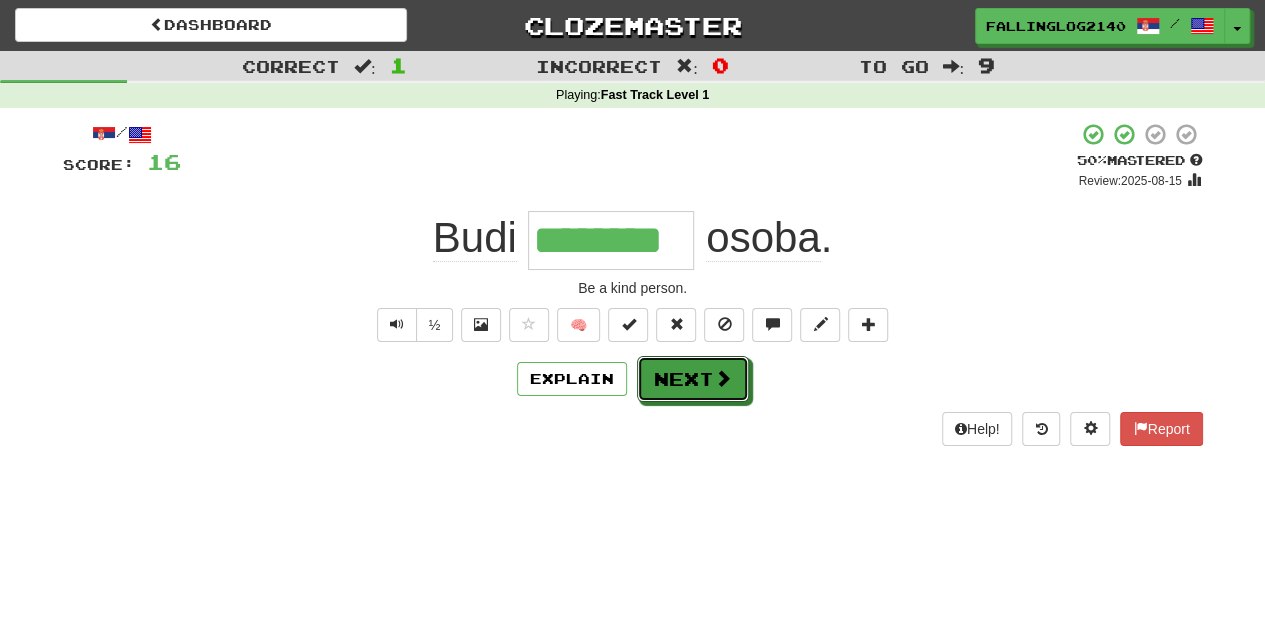 click on "Next" at bounding box center [693, 379] 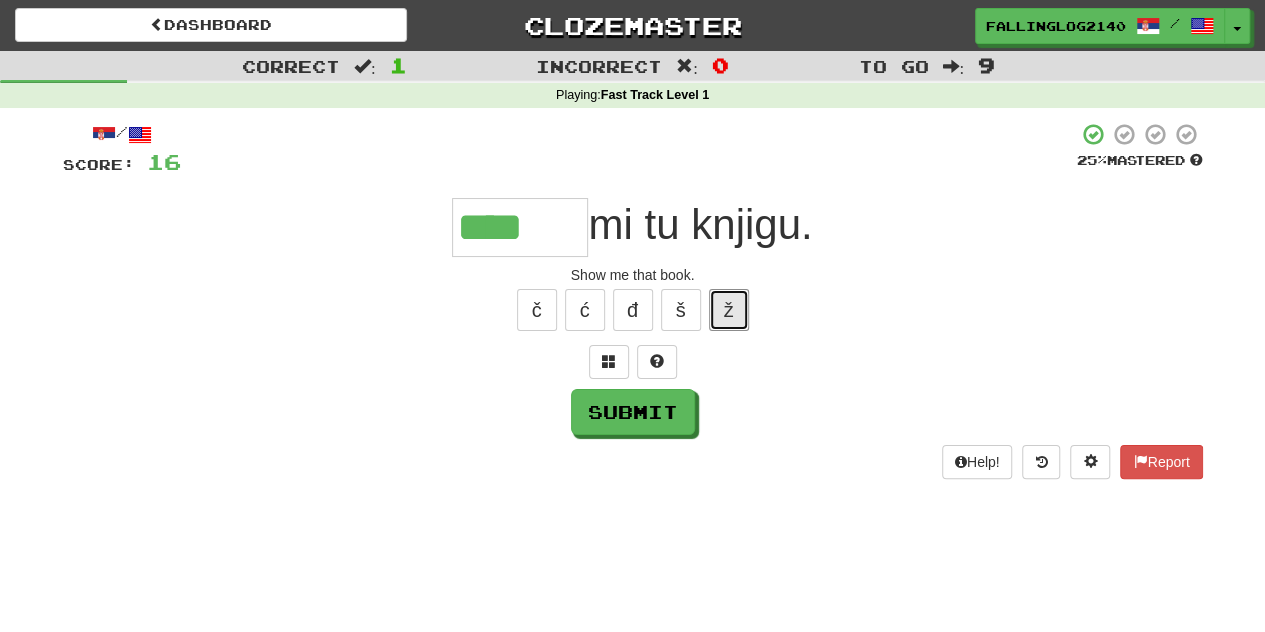 click on "ž" at bounding box center (729, 310) 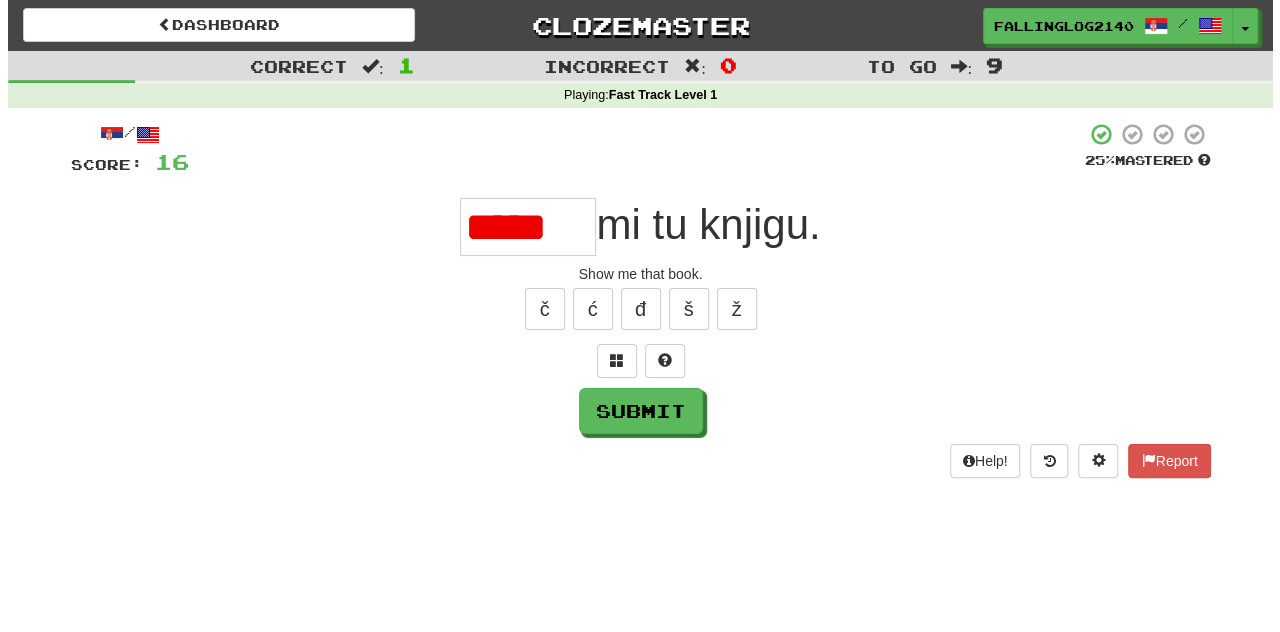 scroll, scrollTop: 0, scrollLeft: 0, axis: both 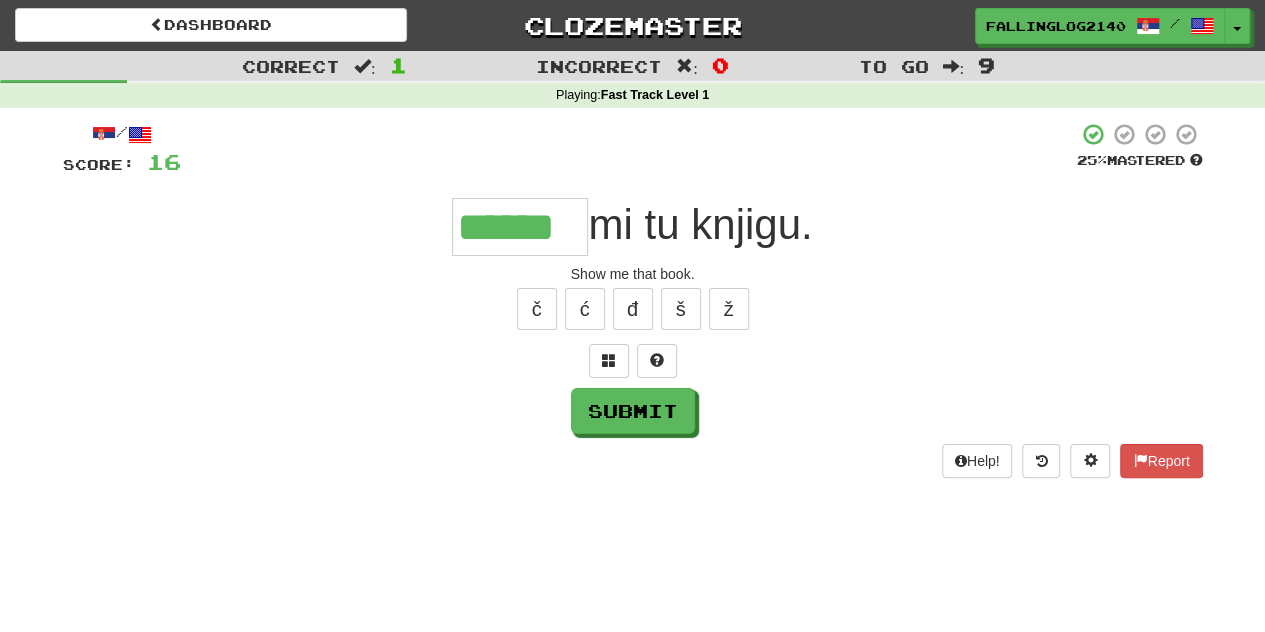 type on "******" 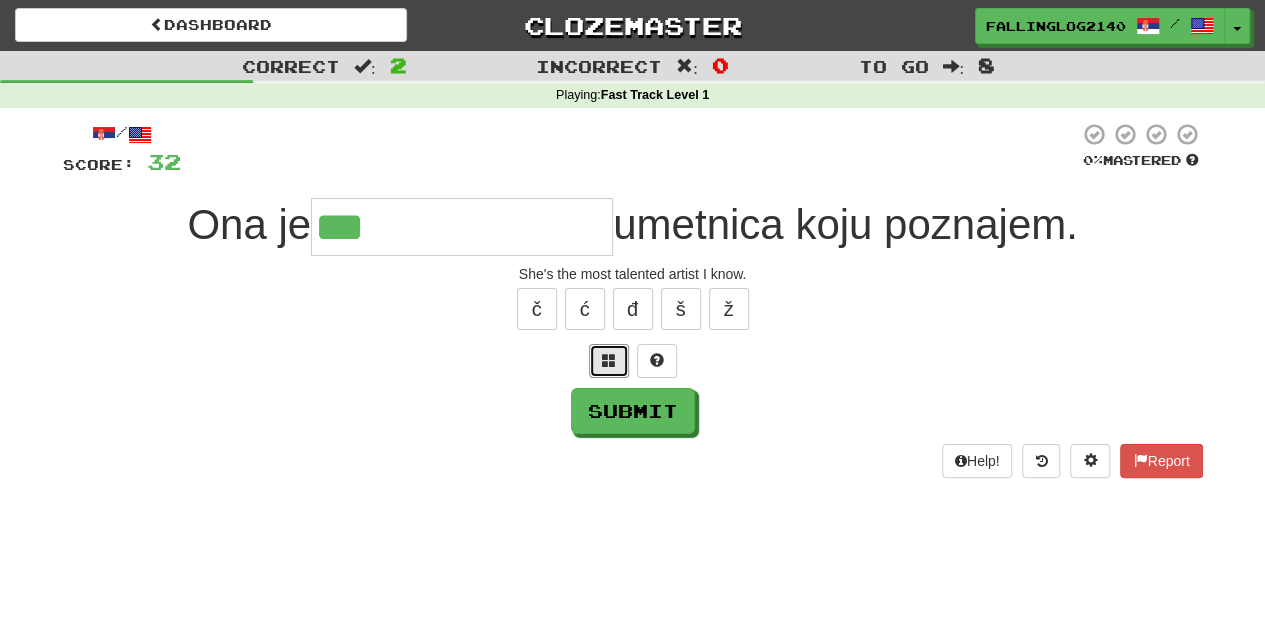 click at bounding box center (609, 360) 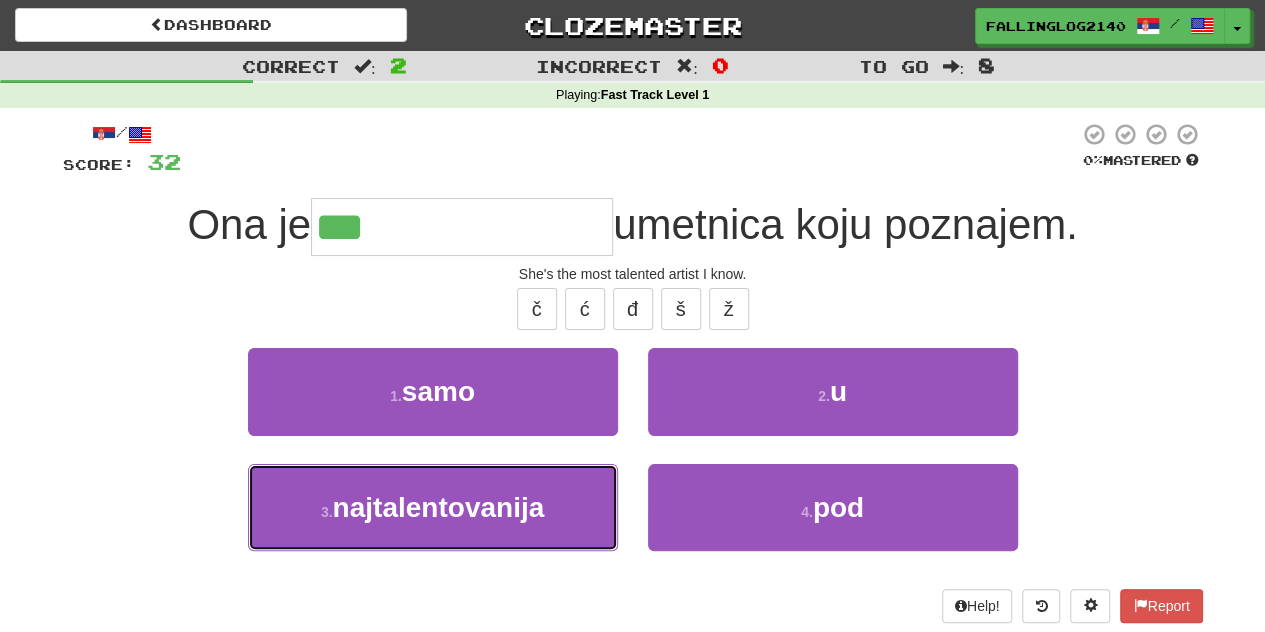 click on "3 .  najtalentovanija" at bounding box center [433, 507] 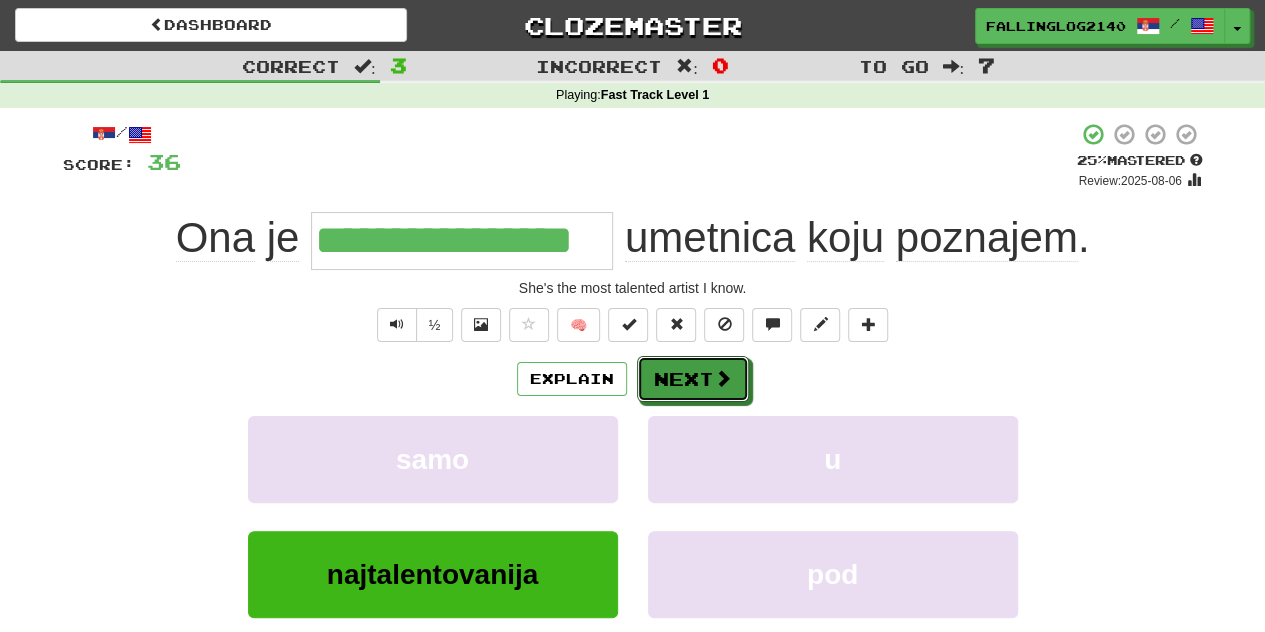 click on "Next" at bounding box center [693, 379] 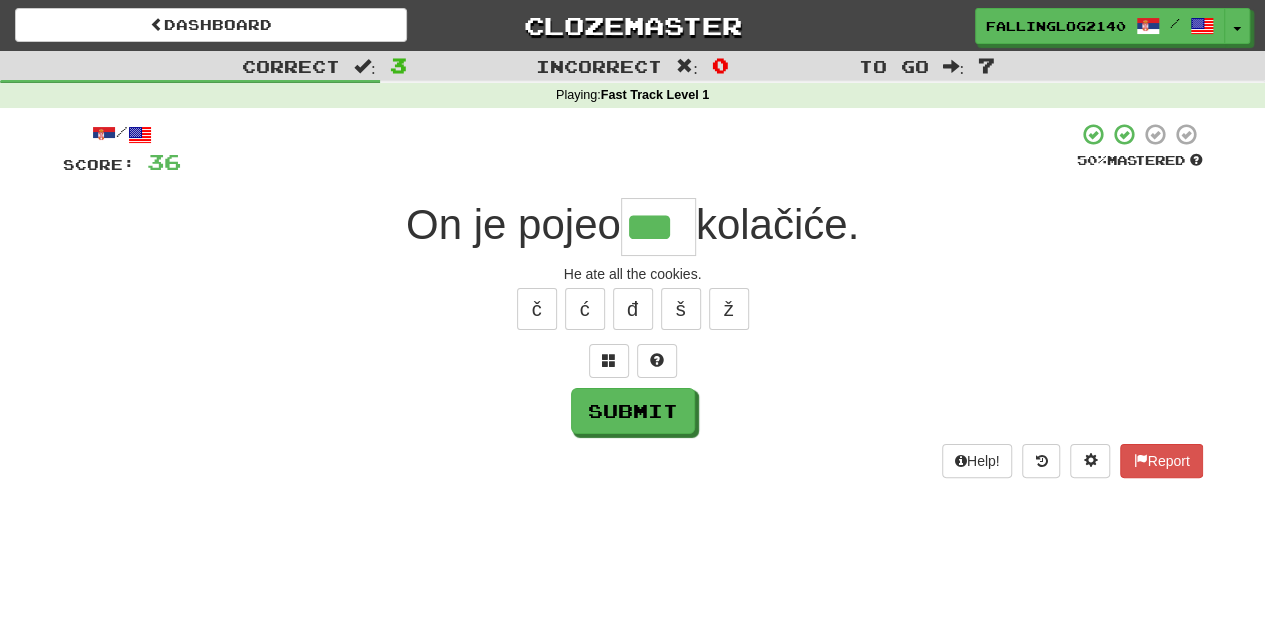 type on "***" 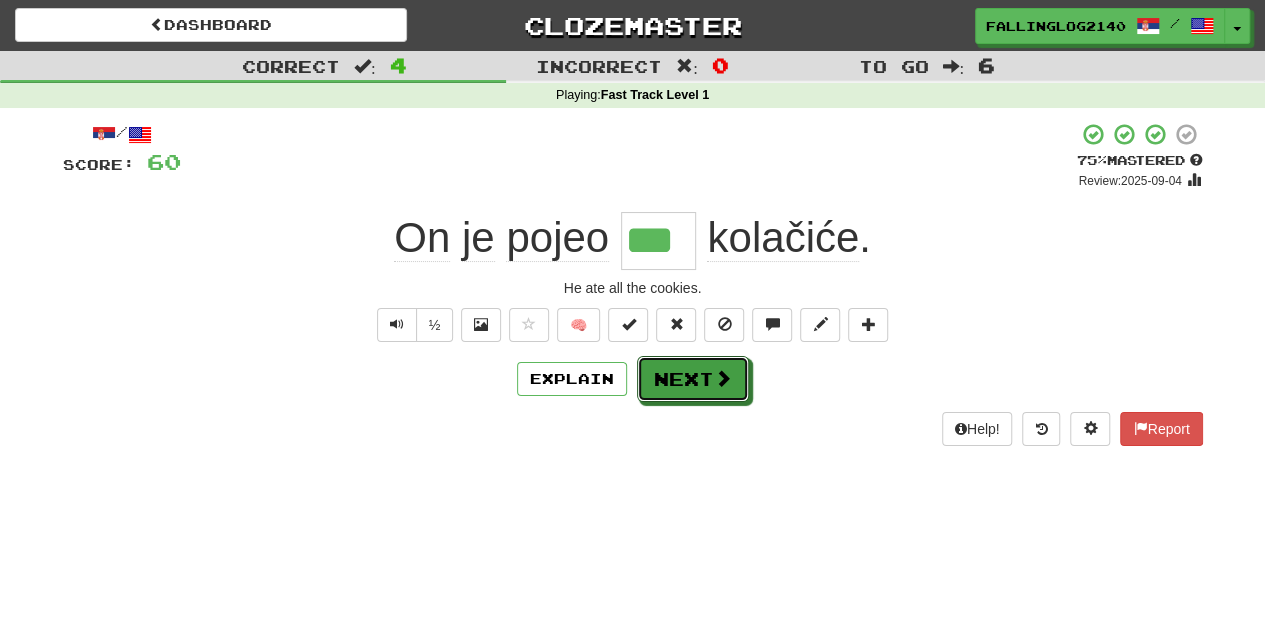click on "Next" at bounding box center (693, 379) 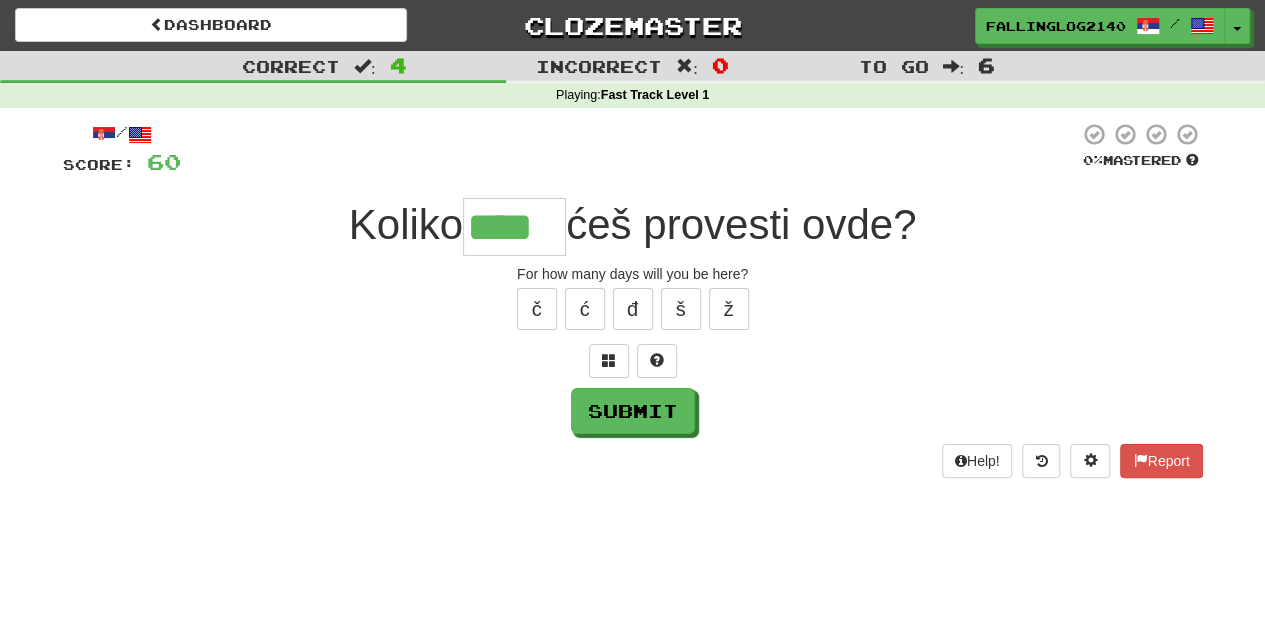 type on "****" 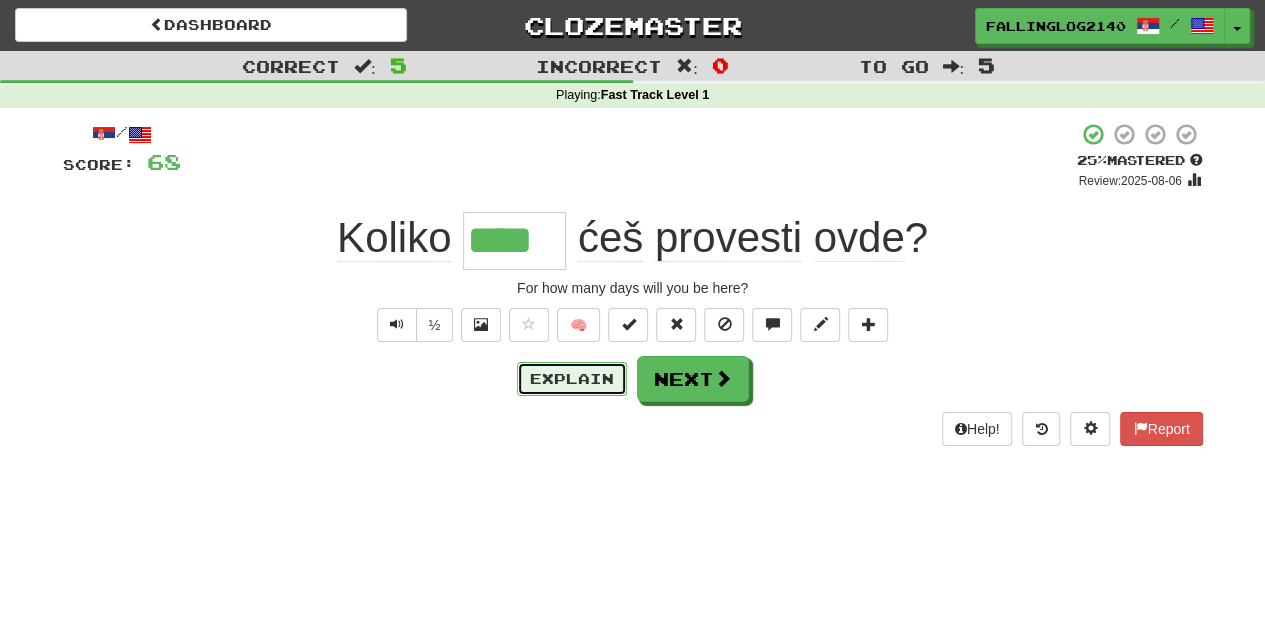 click on "Explain" at bounding box center (572, 379) 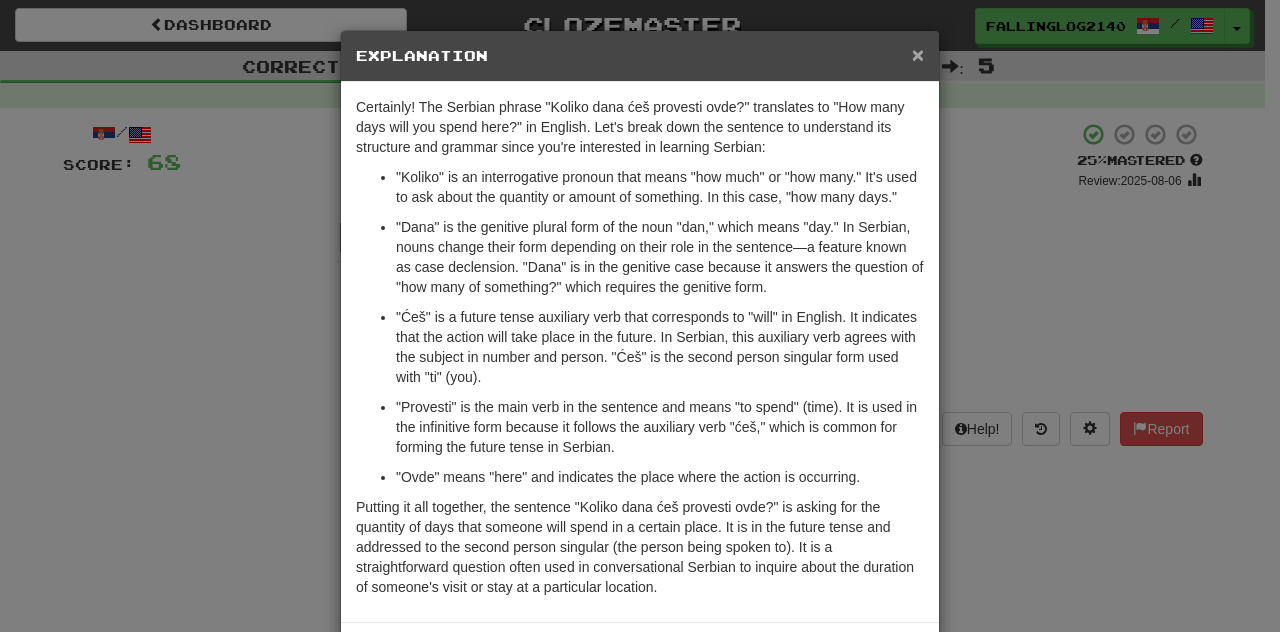 click on "×" at bounding box center (918, 54) 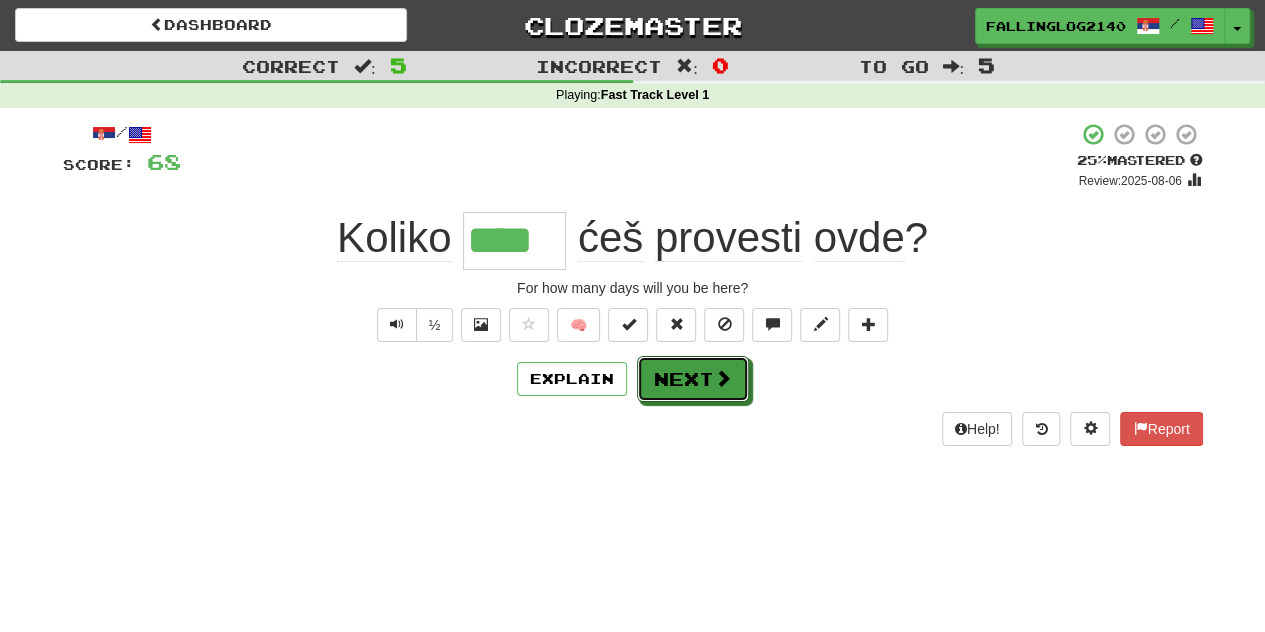 click on "Next" at bounding box center [693, 379] 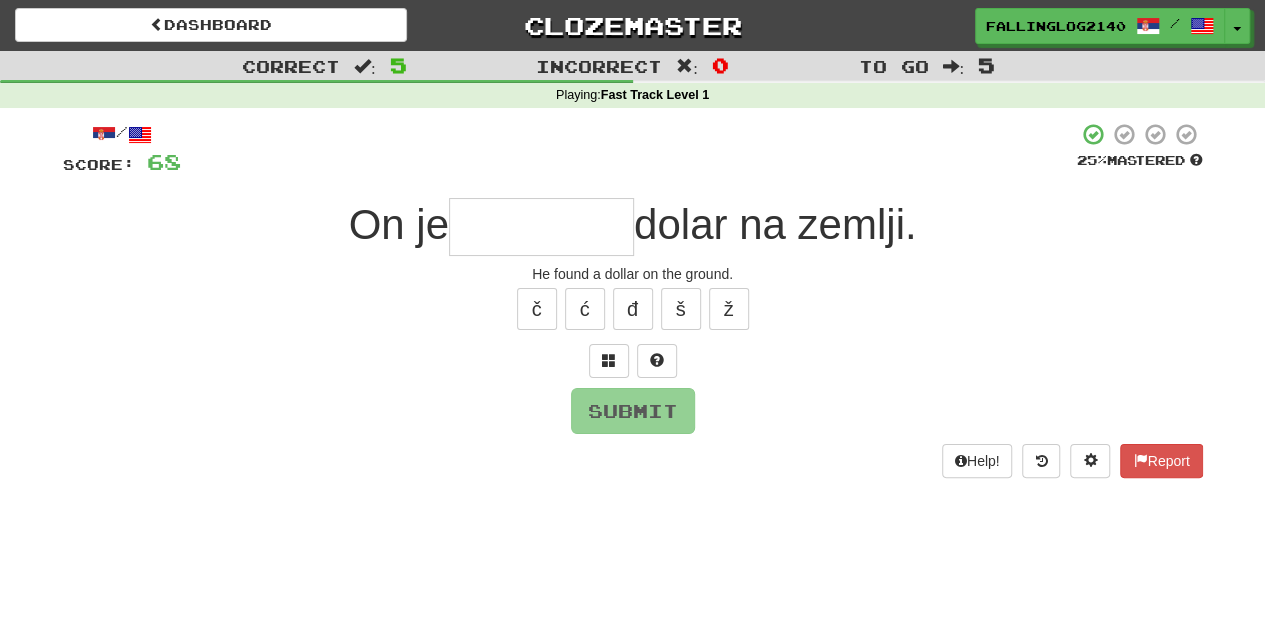 type on "*" 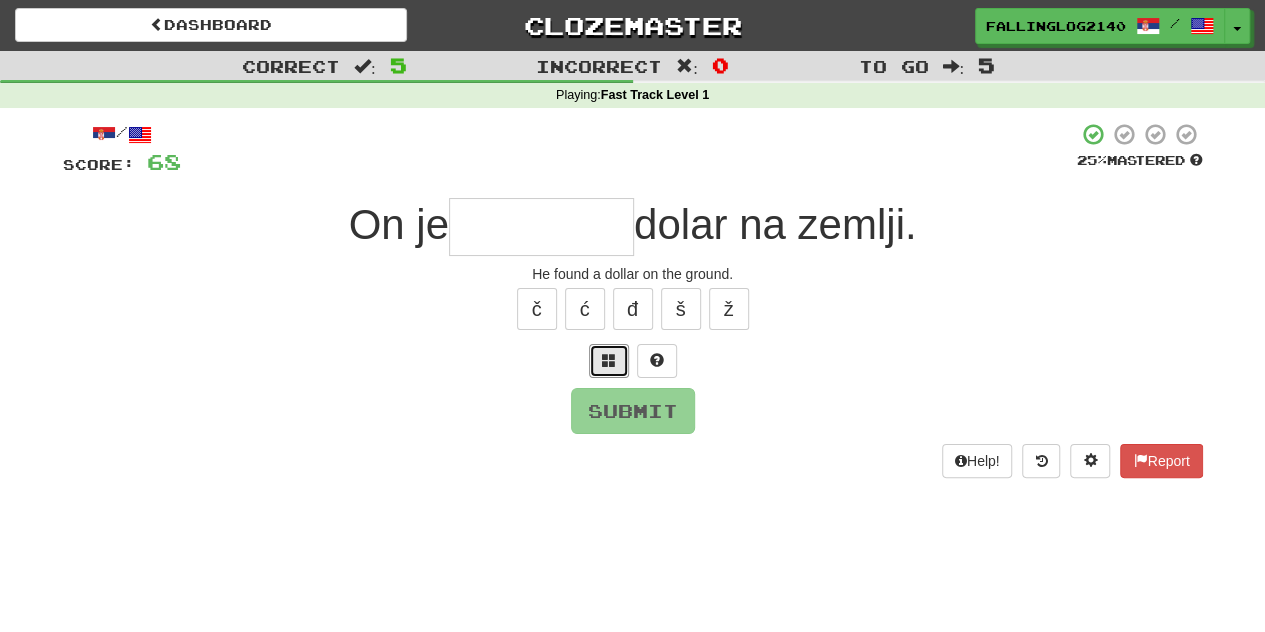 click at bounding box center (609, 361) 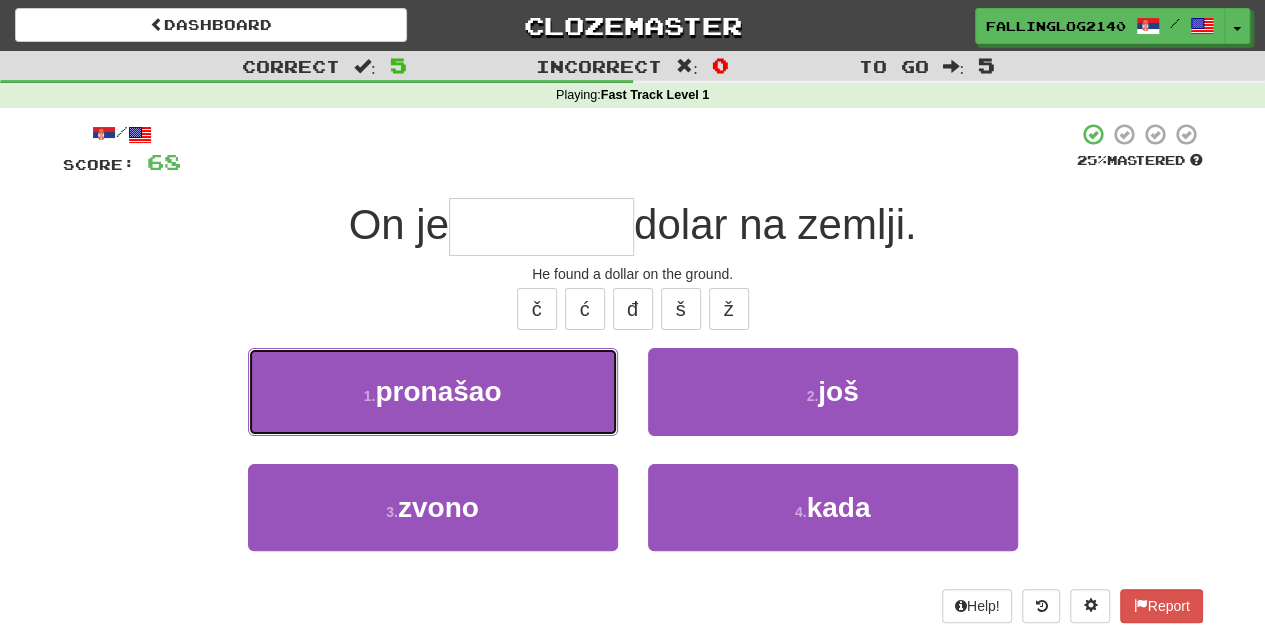 click on "1 .  pronašao" at bounding box center [433, 391] 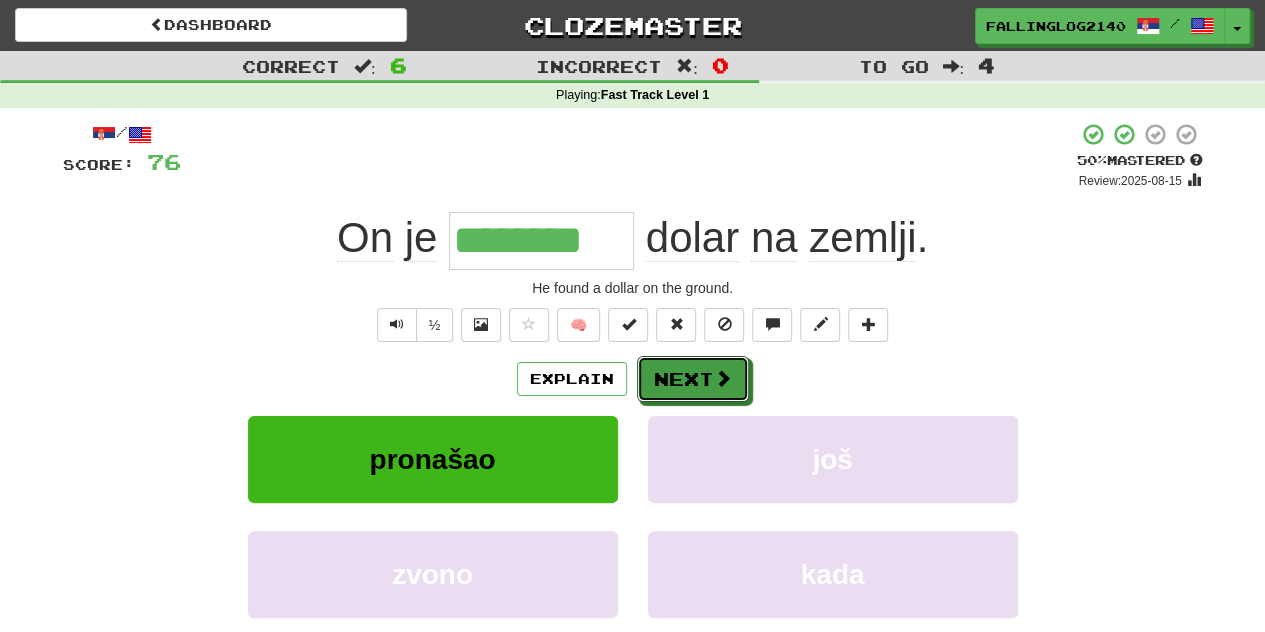 click at bounding box center (723, 378) 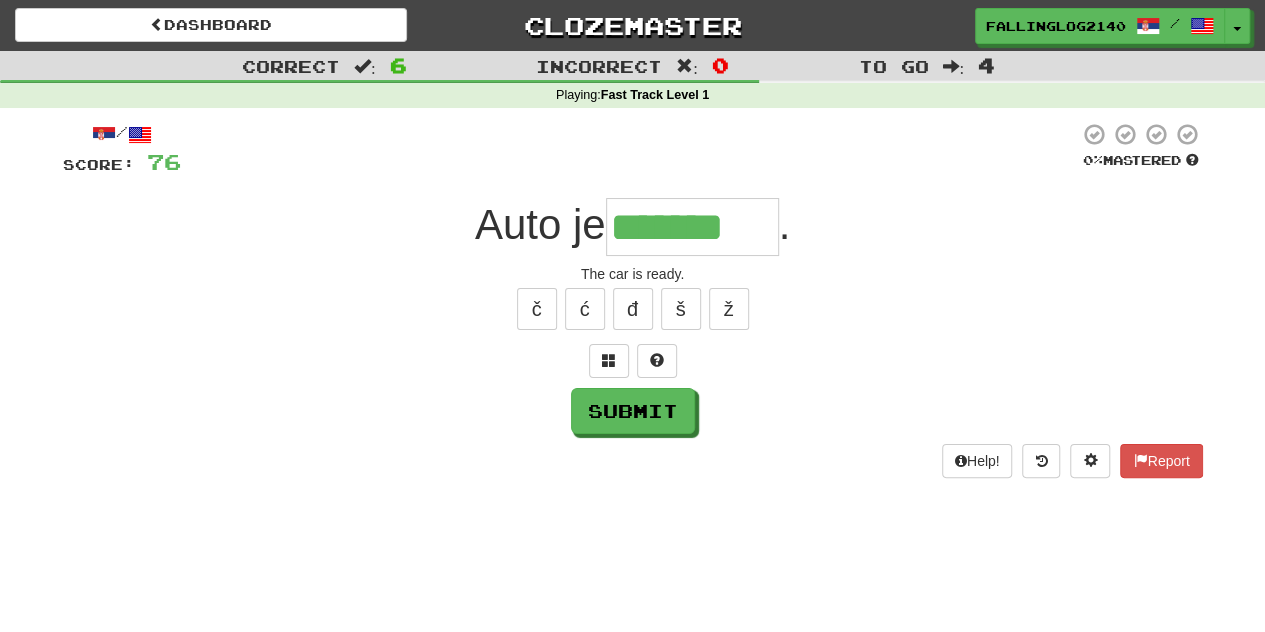 type on "*******" 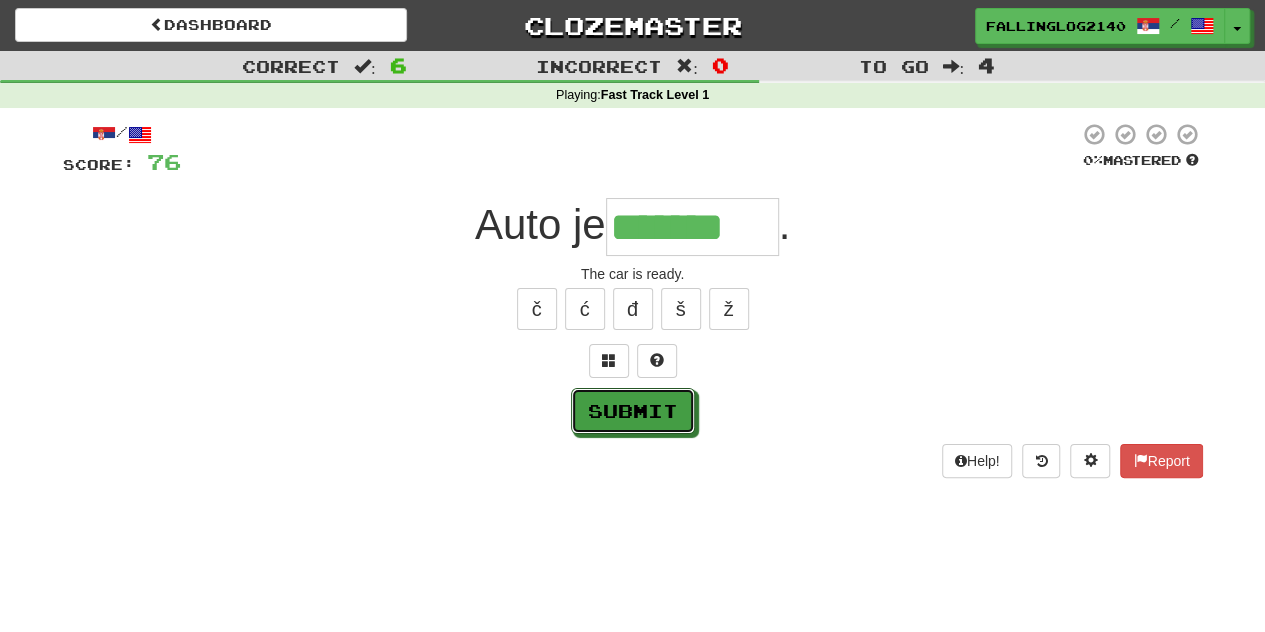 click on "Submit" at bounding box center (633, 411) 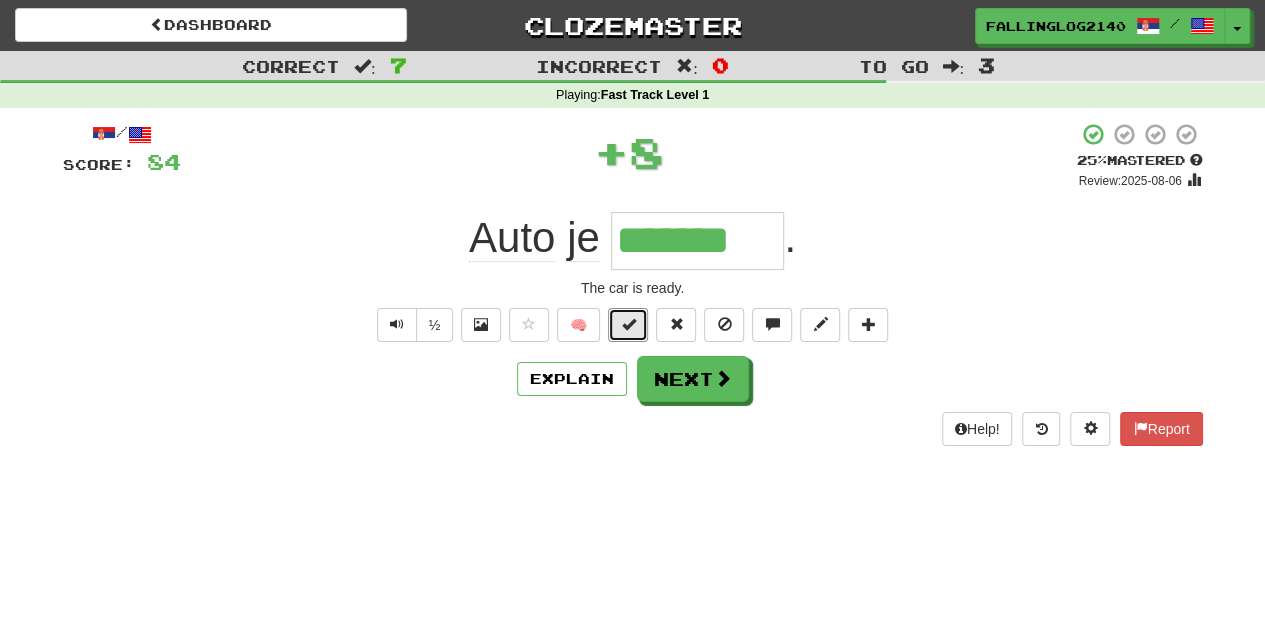 click at bounding box center (628, 324) 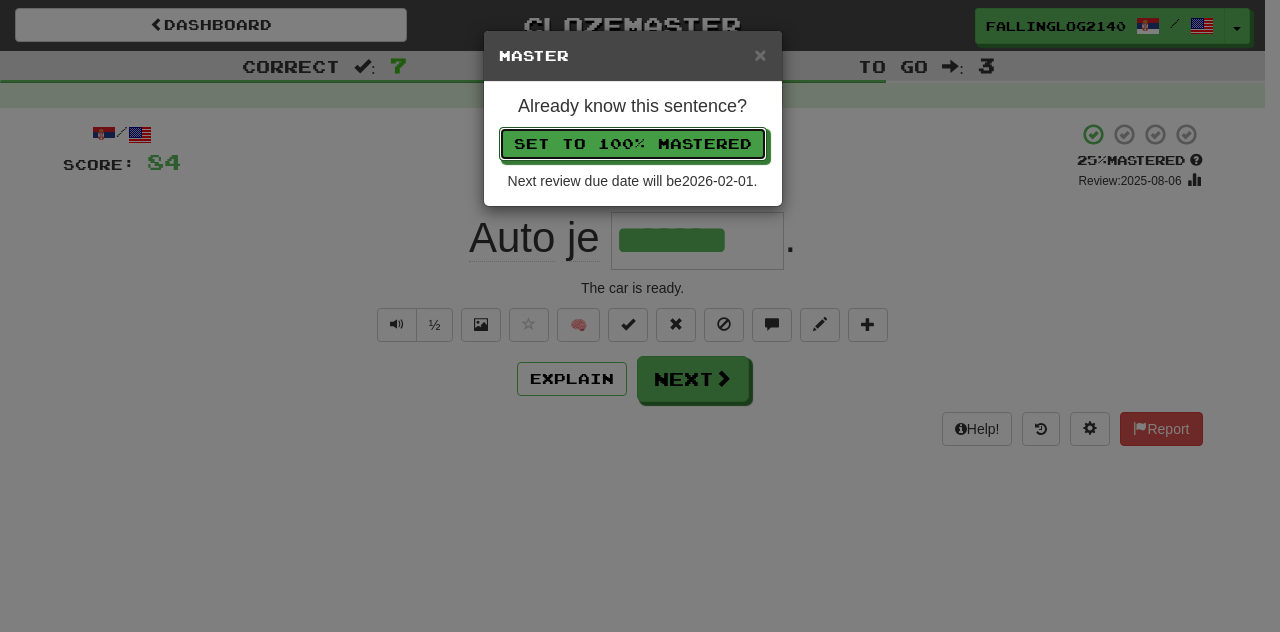click on "Set to 100% Mastered" at bounding box center (633, 144) 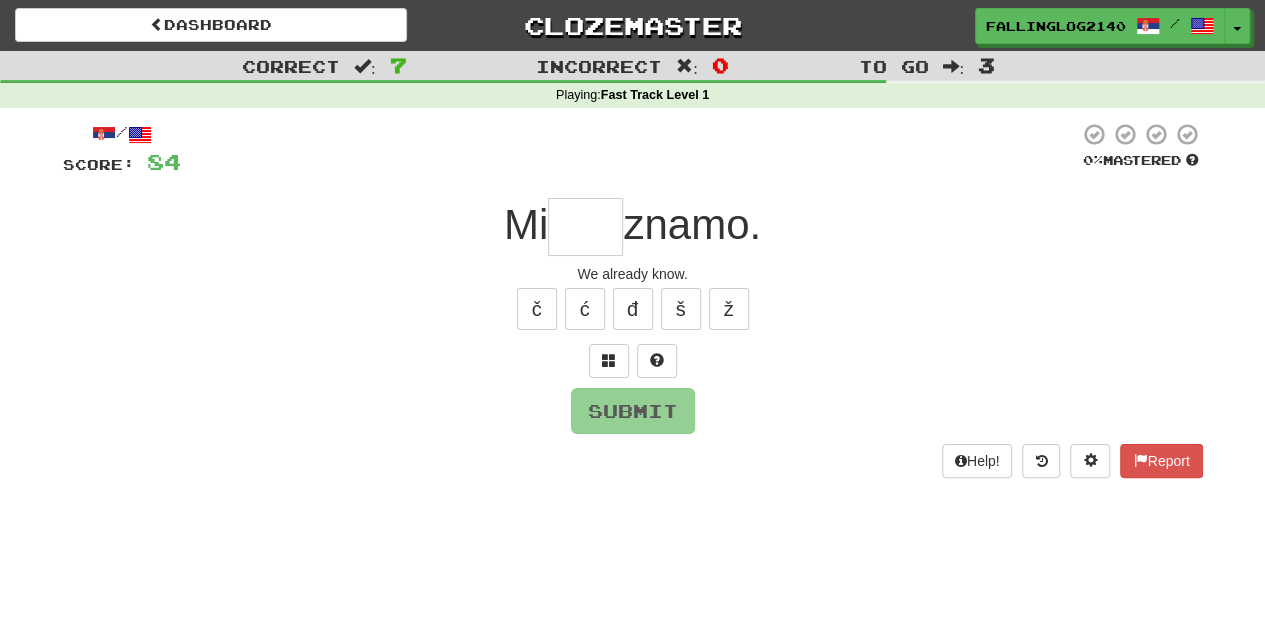 type on "*" 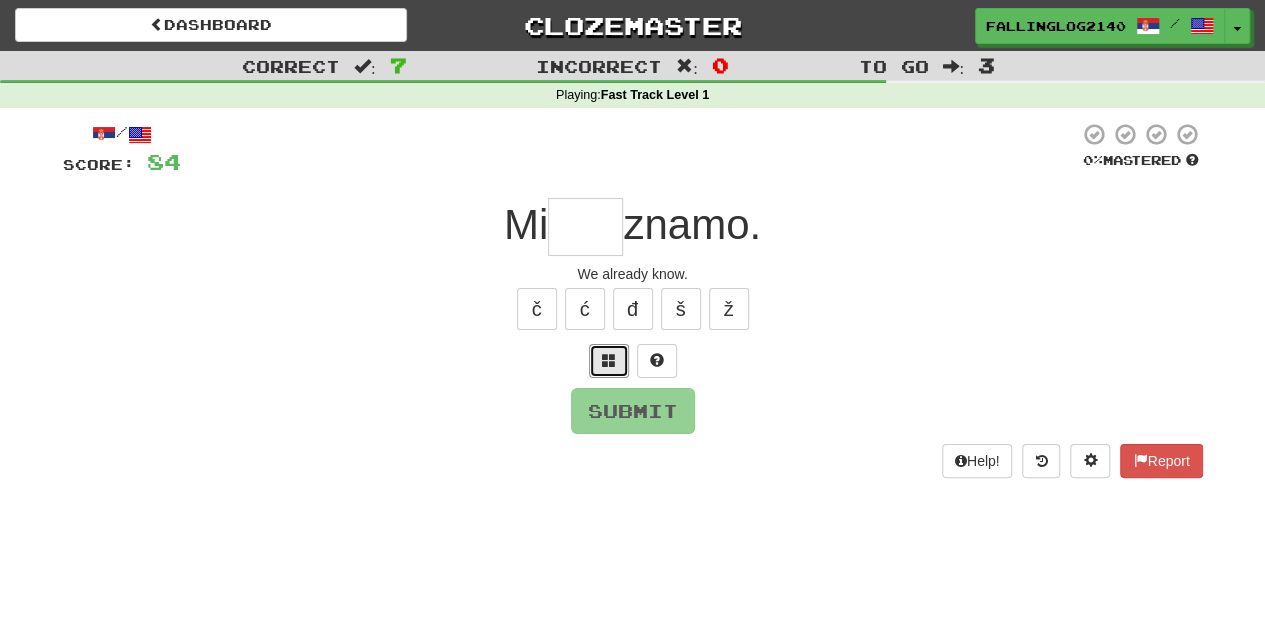 click at bounding box center [609, 361] 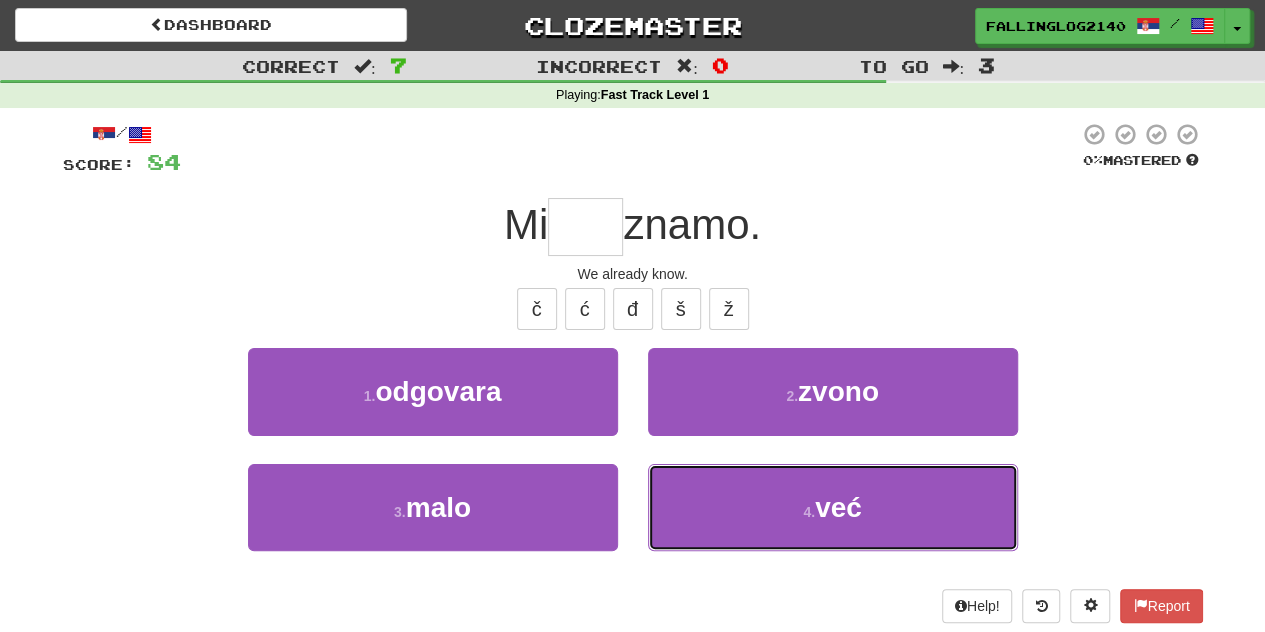click on "4 .  već" at bounding box center [833, 507] 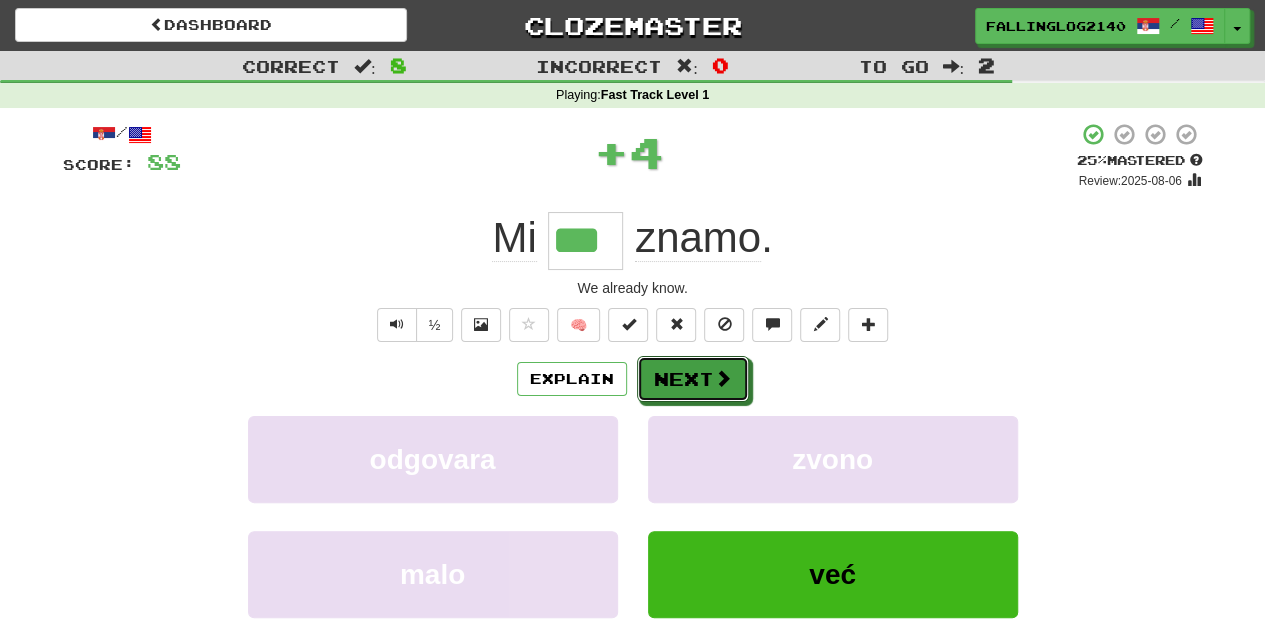 click on "Next" at bounding box center [693, 379] 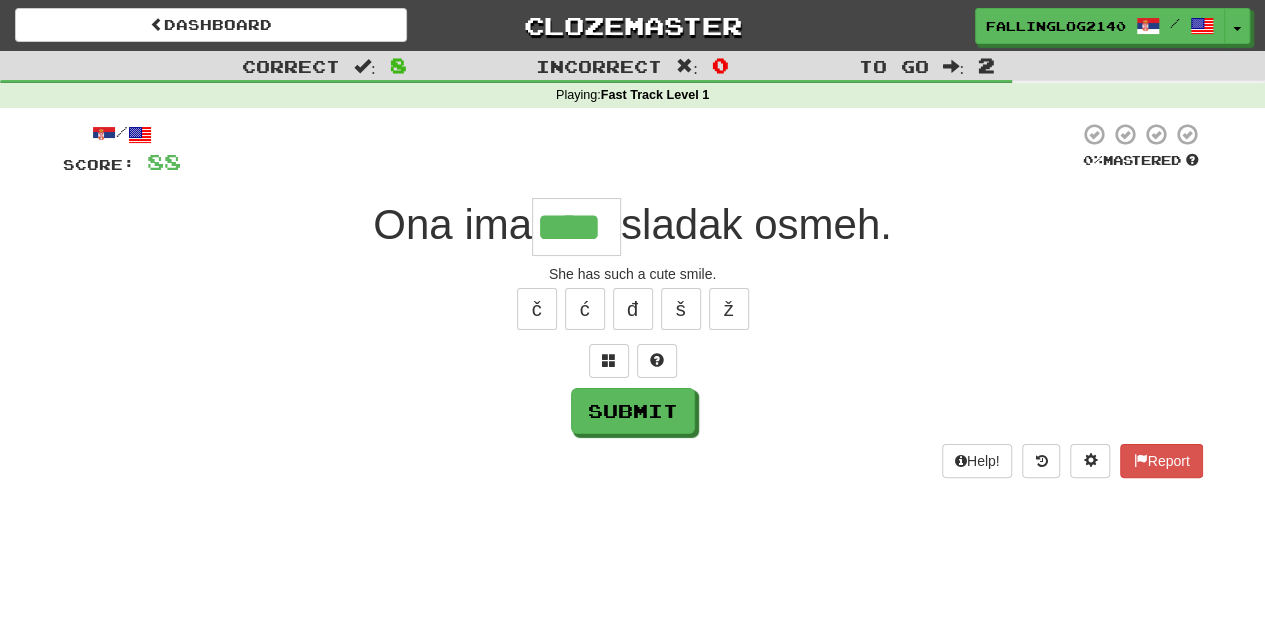 type on "****" 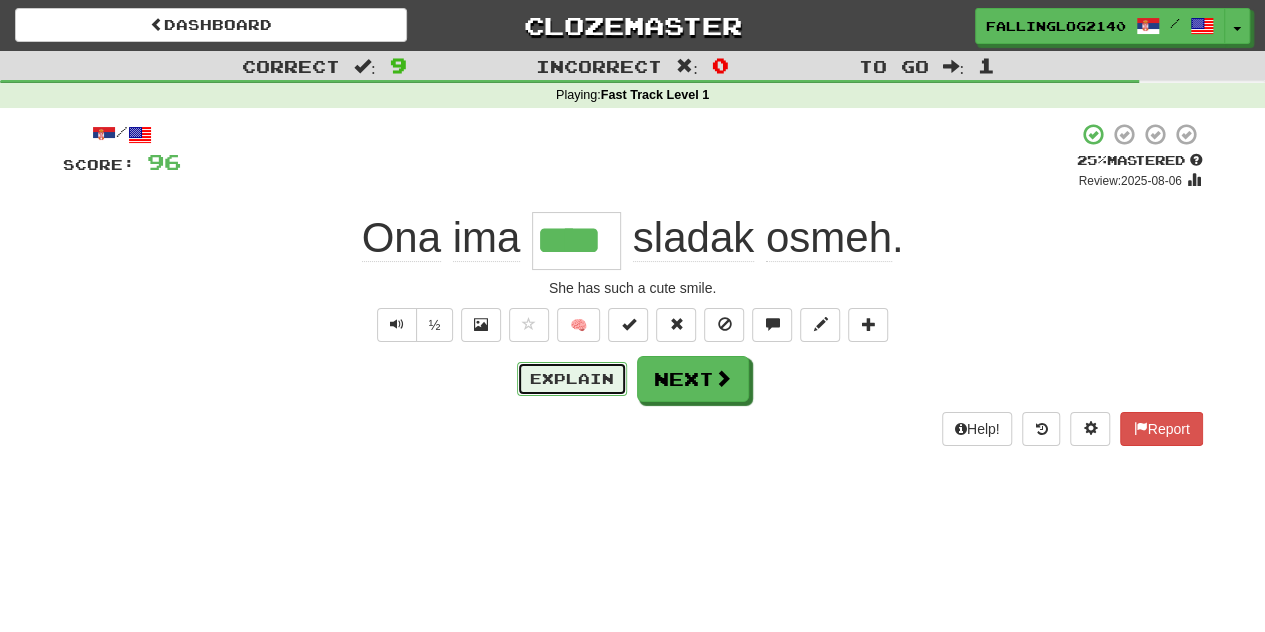 click on "Explain" at bounding box center (572, 379) 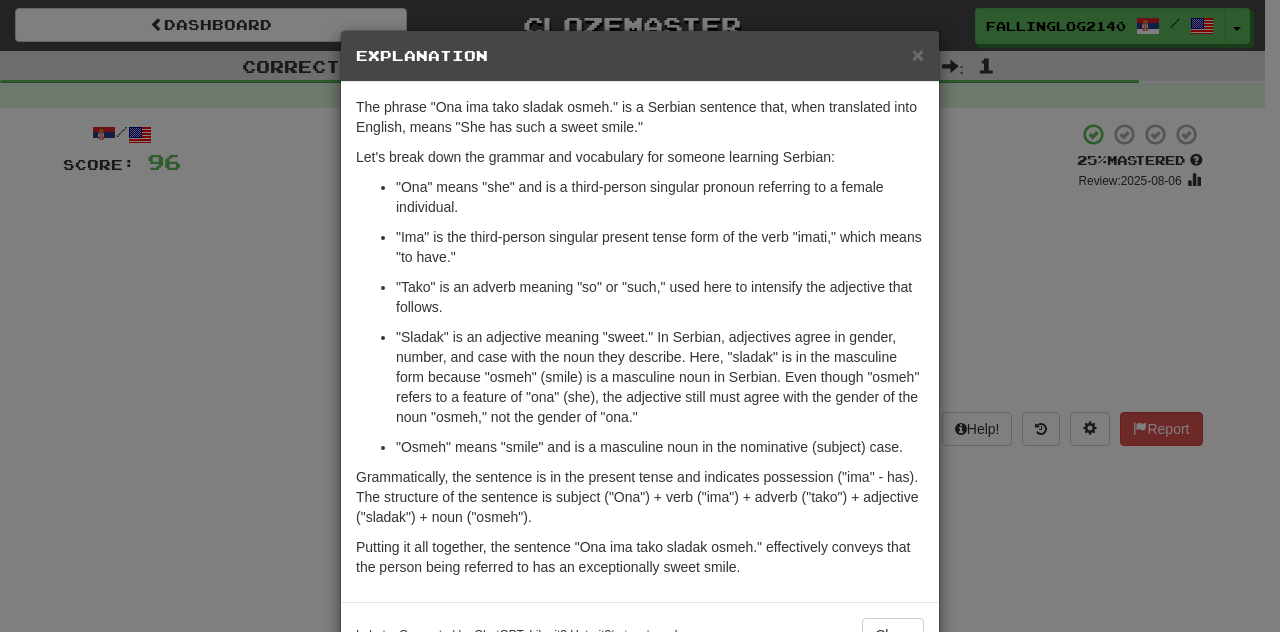 click on "Explanation" at bounding box center (640, 56) 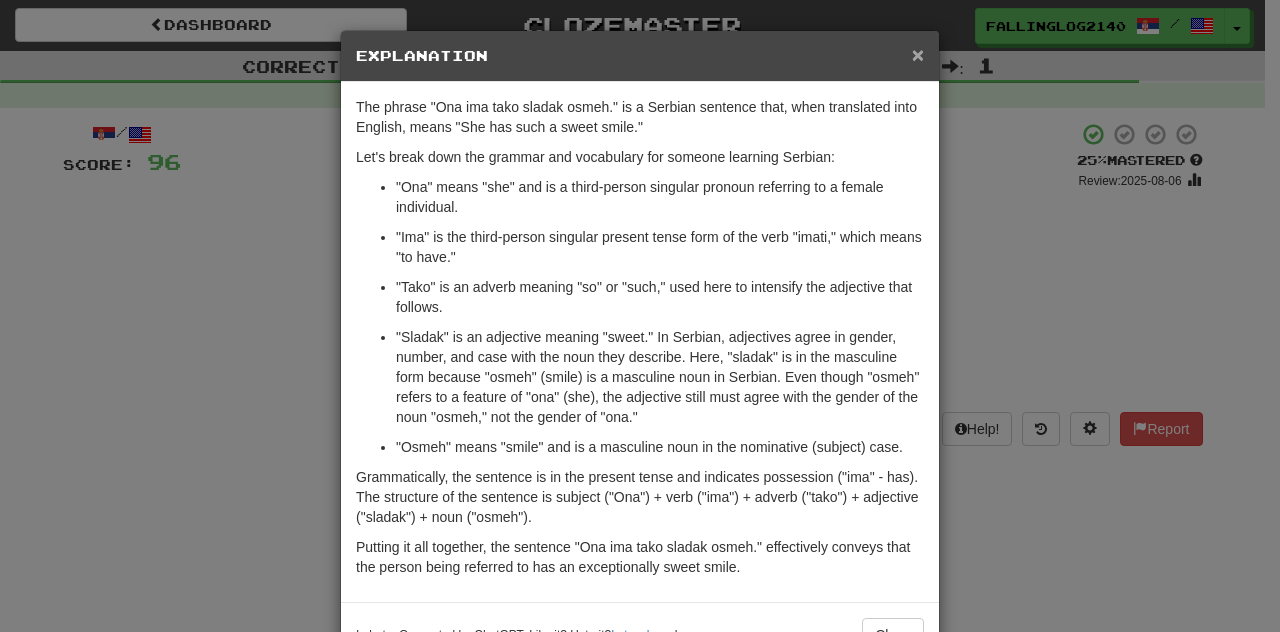 click on "×" at bounding box center (918, 54) 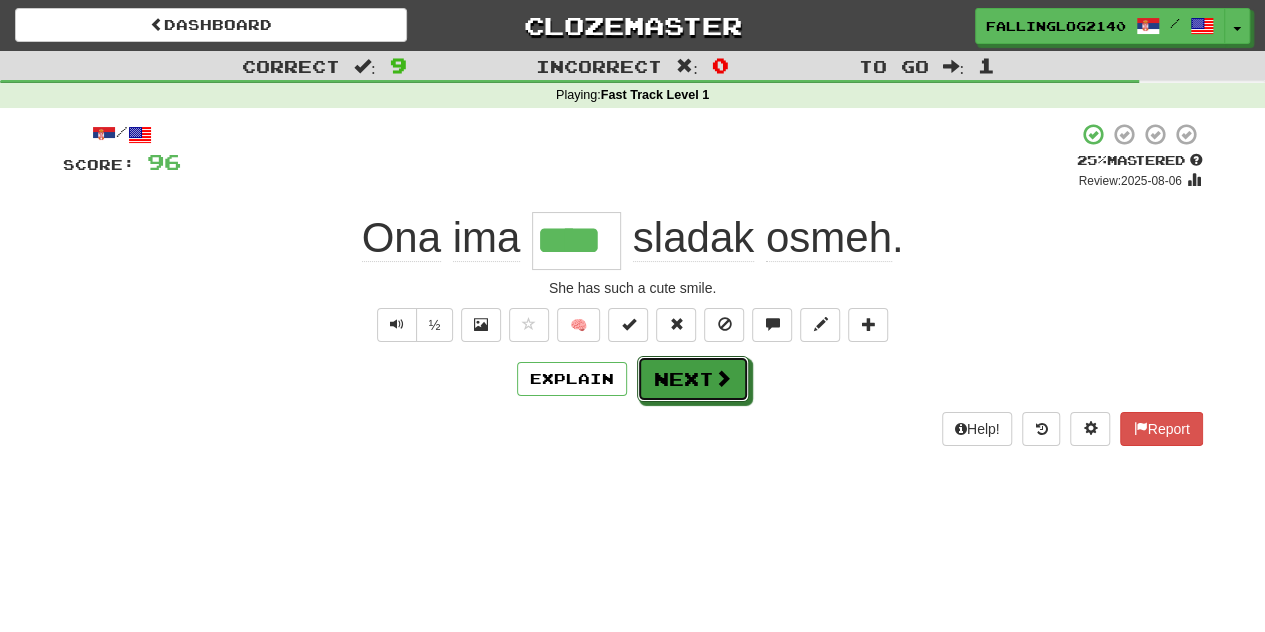 click on "Next" at bounding box center [693, 379] 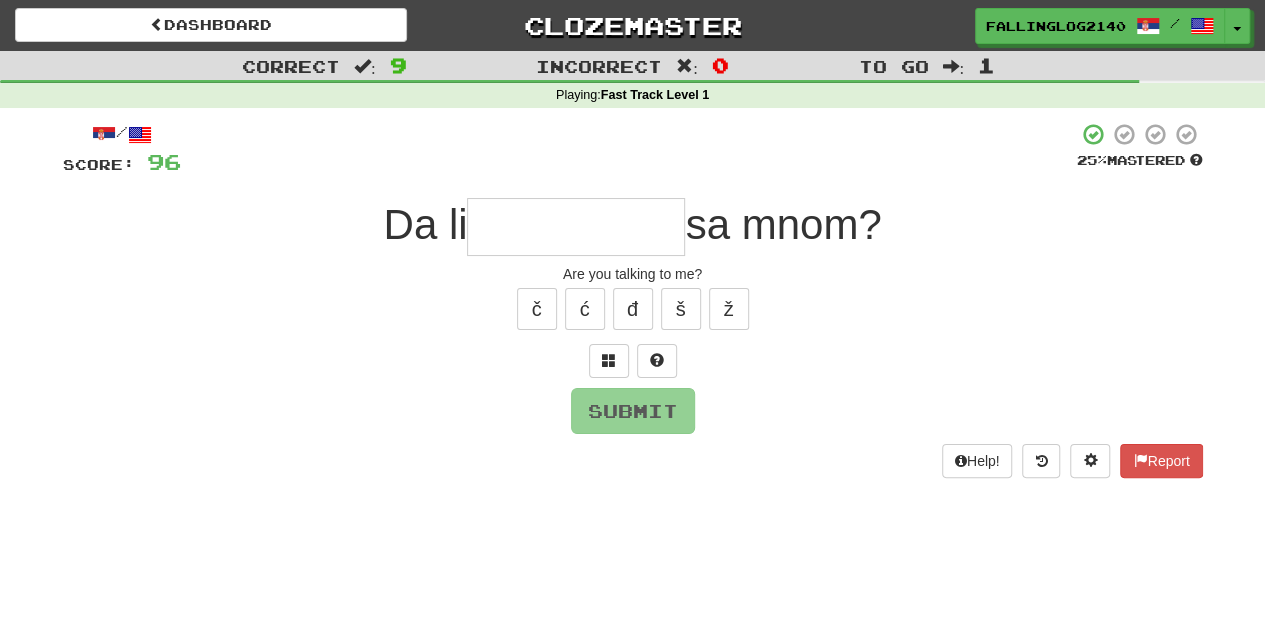 type on "*" 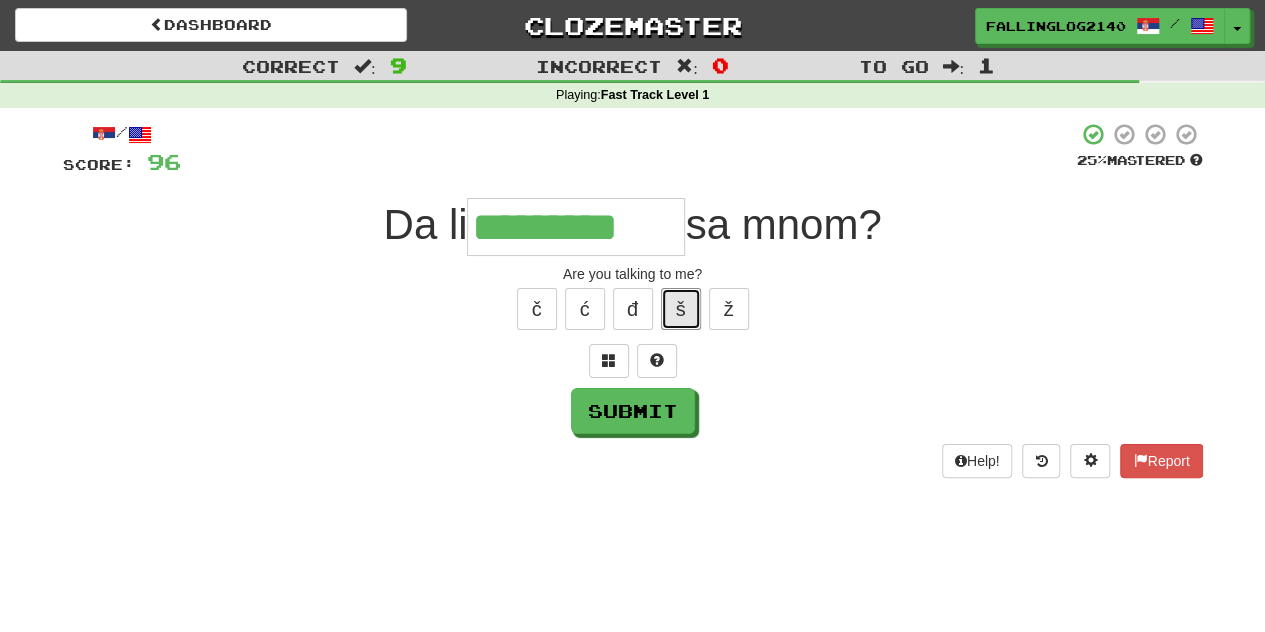 click on "š" at bounding box center (681, 309) 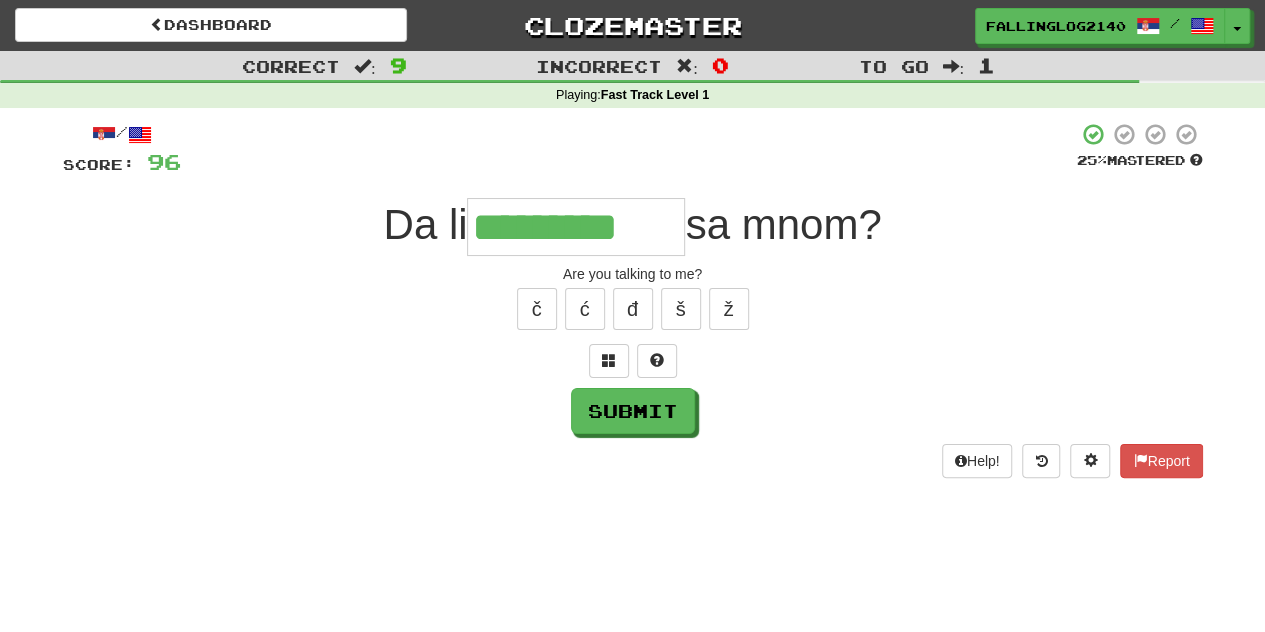 type on "**********" 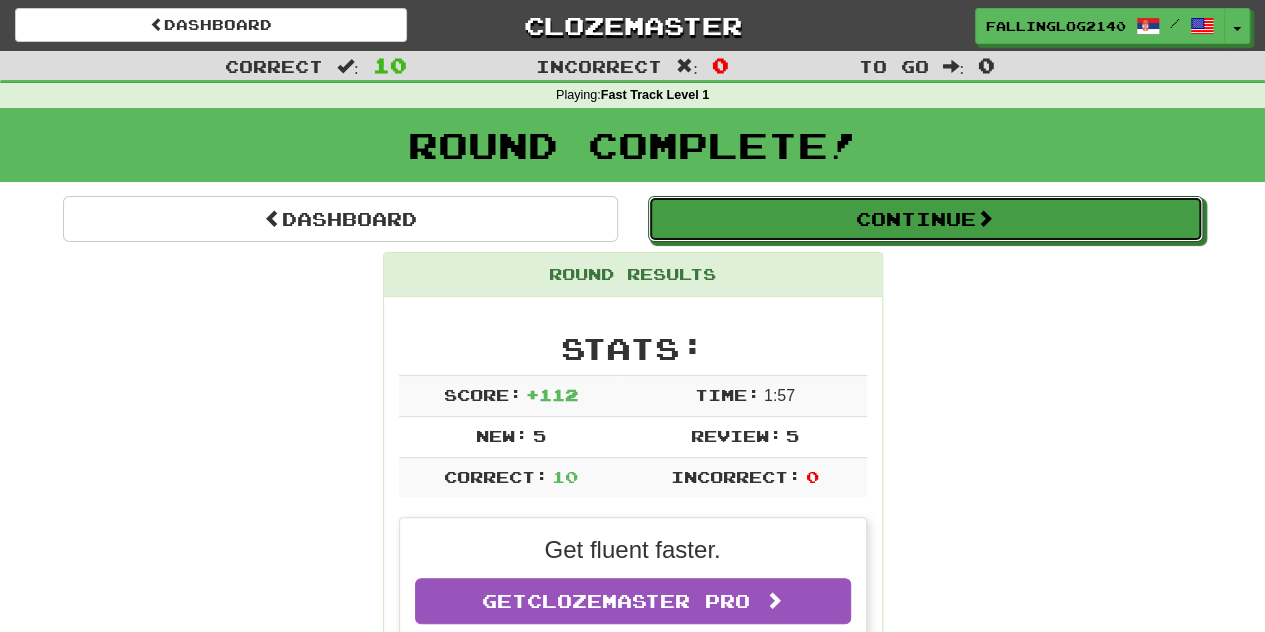 click on "Continue" at bounding box center [925, 219] 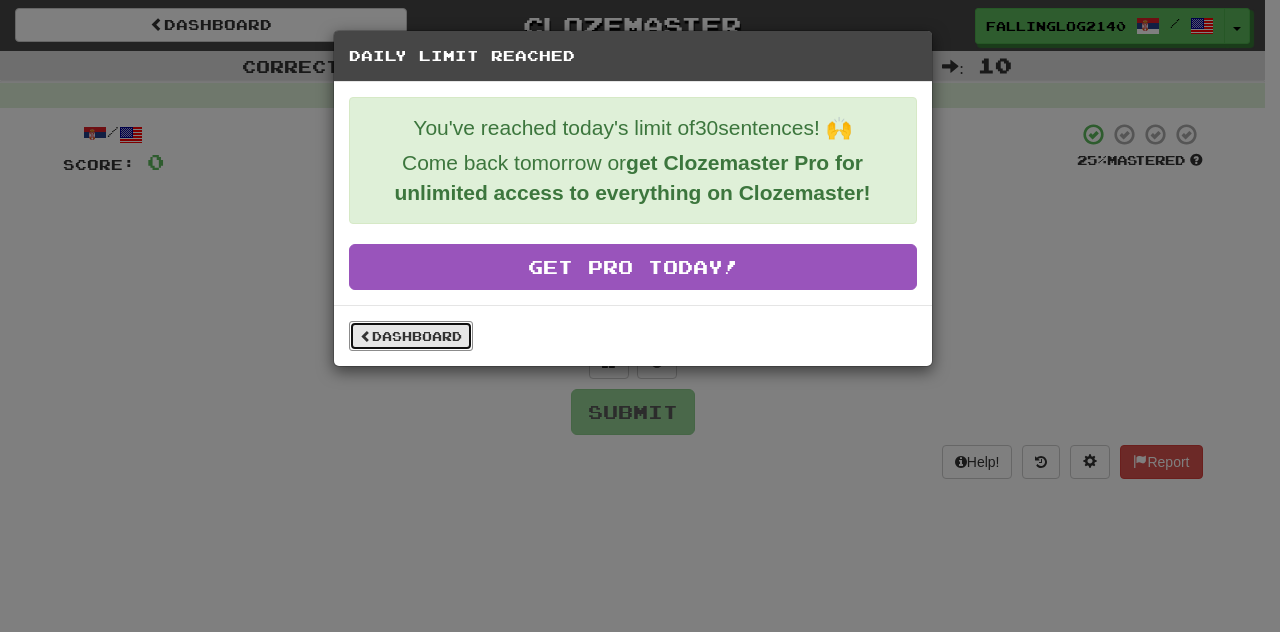 click on "Dashboard" at bounding box center [411, 336] 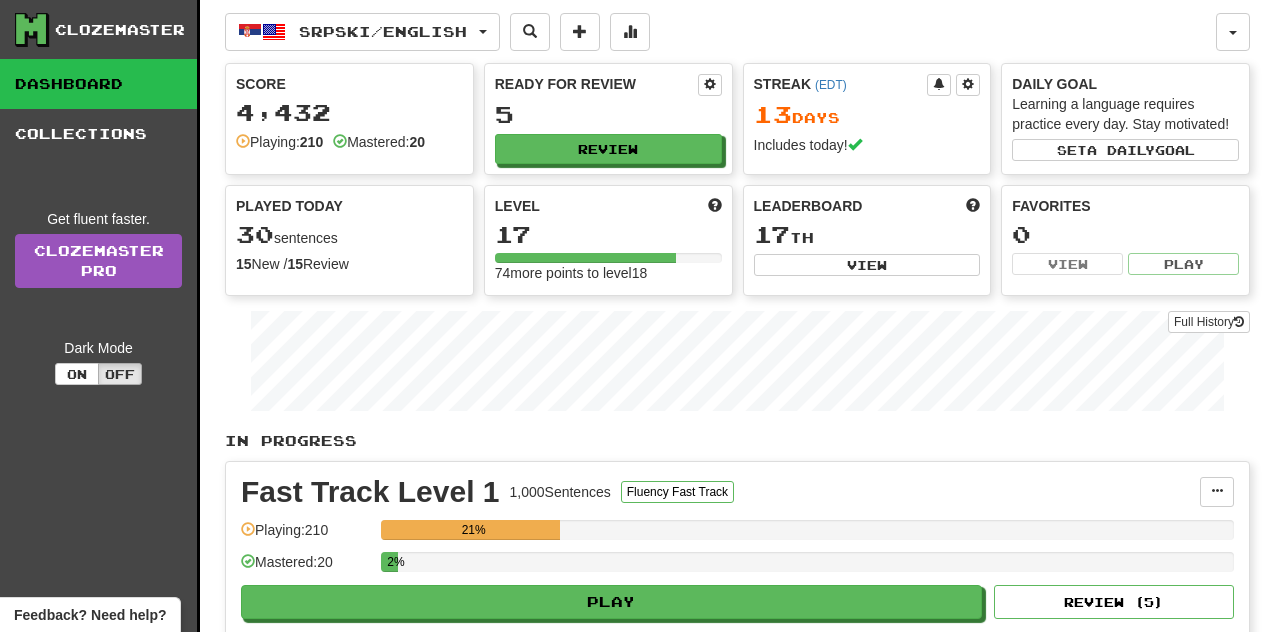 scroll, scrollTop: 0, scrollLeft: 0, axis: both 